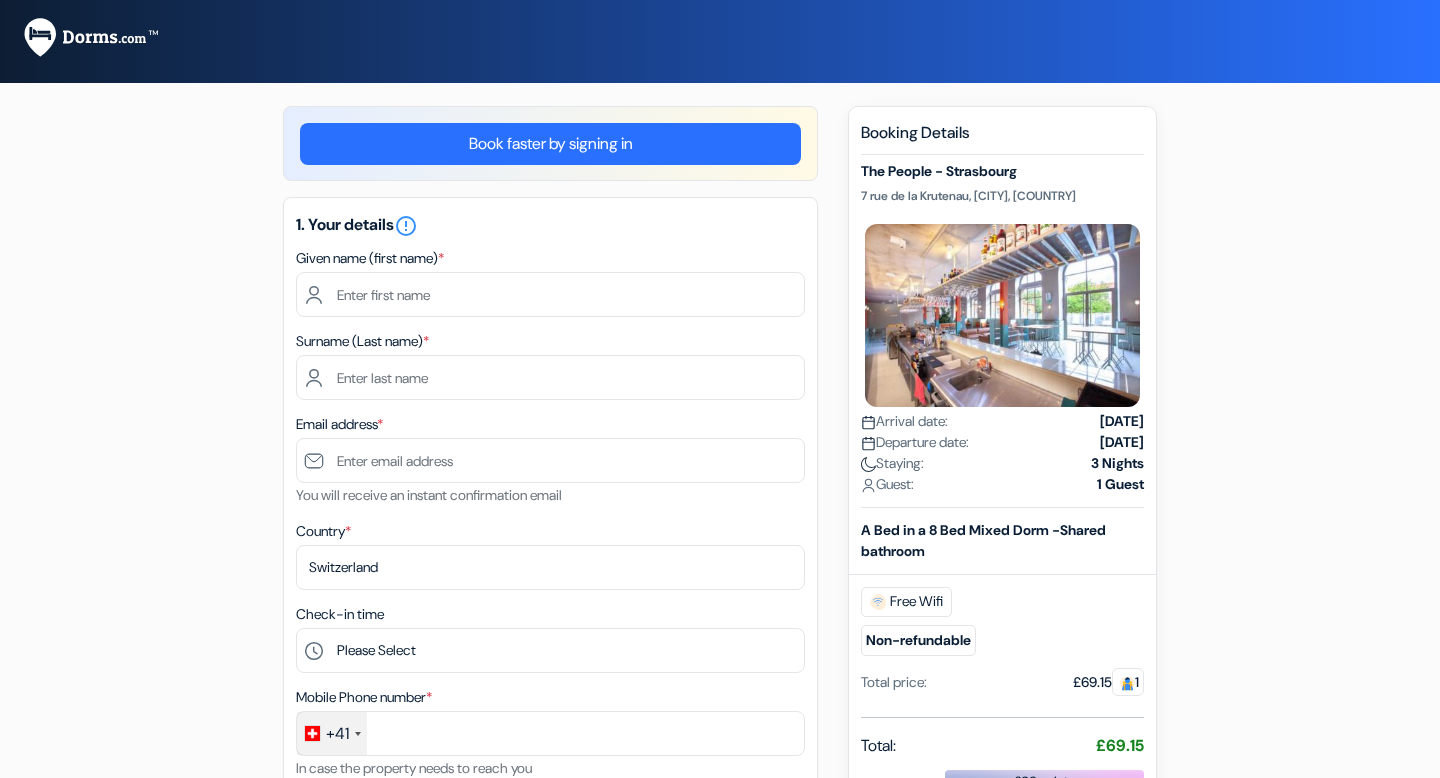 scroll, scrollTop: 0, scrollLeft: 0, axis: both 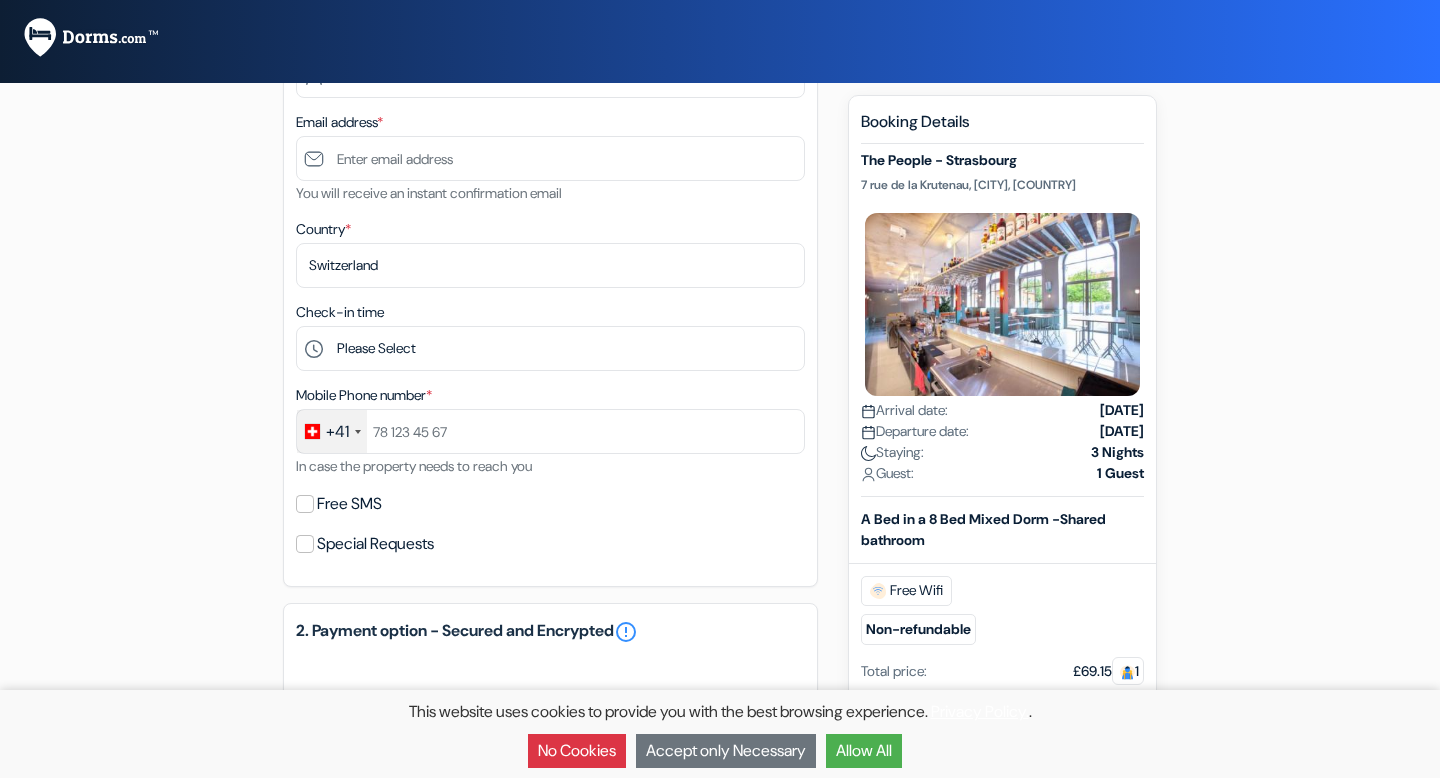 click on "+41" at bounding box center [337, 432] 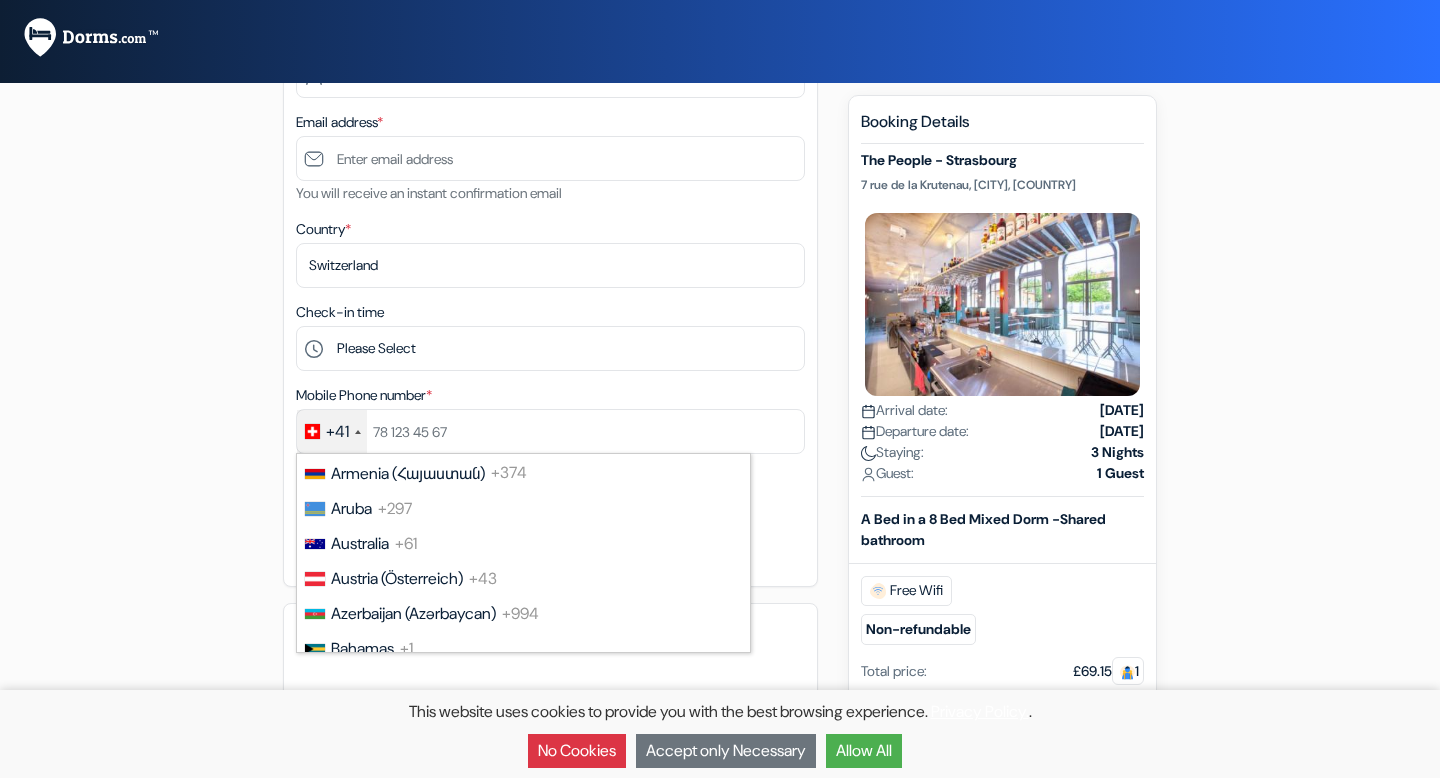 scroll, scrollTop: 0, scrollLeft: 0, axis: both 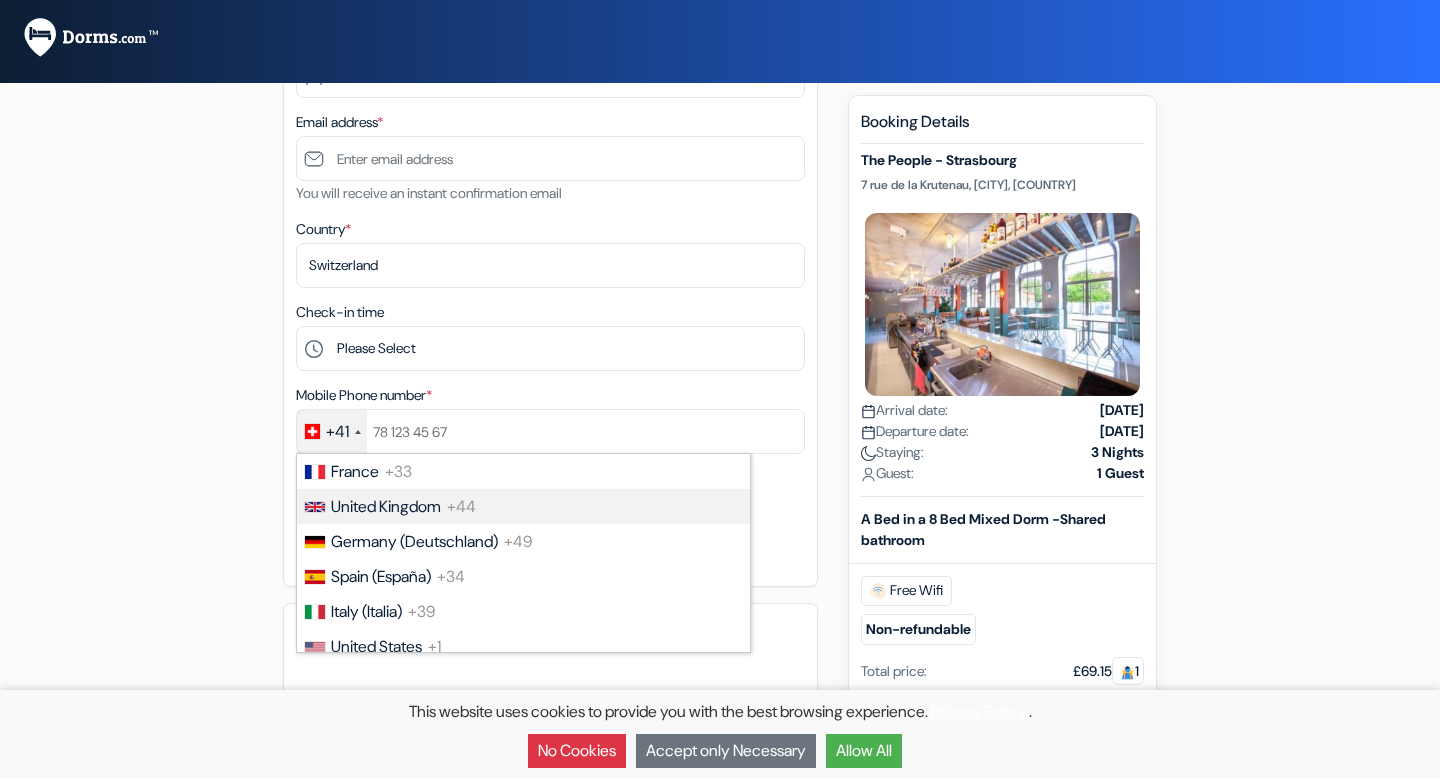 click on "United Kingdom" at bounding box center (386, 506) 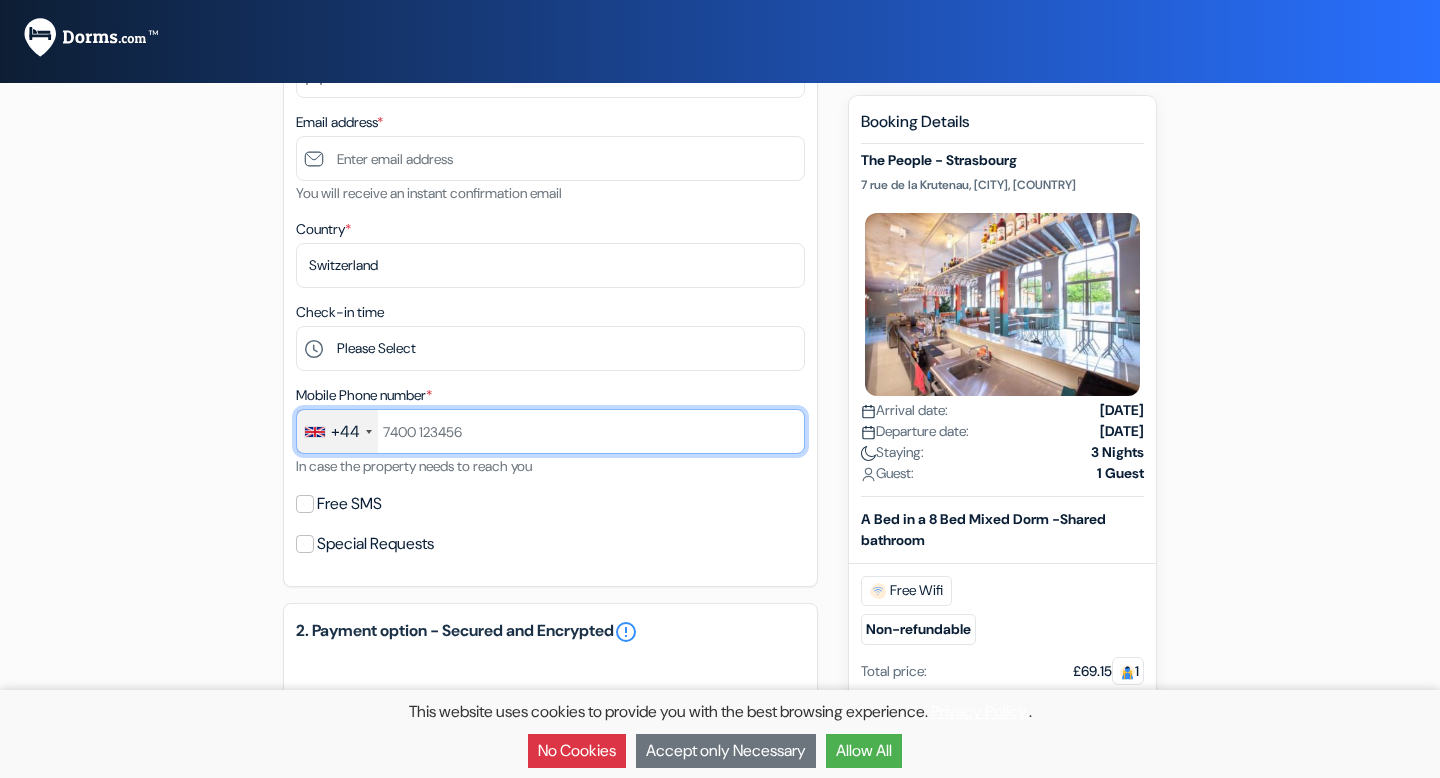 click at bounding box center (550, 431) 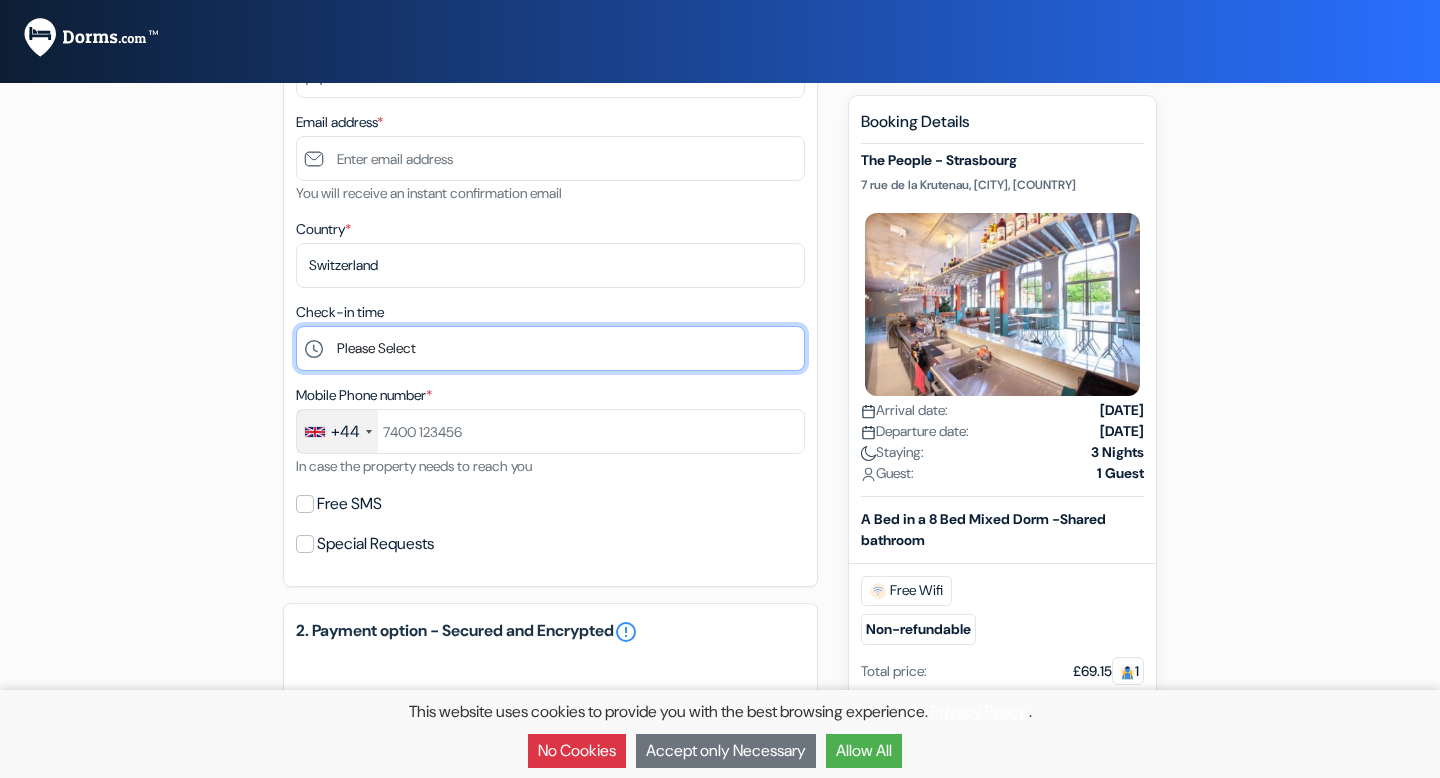 click on "Please Select
1:00
2:00
3:00
4:00
5:00
6:00
7:00
8:00
9:00
10:00
11:00
12:00
13:00
14:00 15:00 16:00 17:00 18:00 19:00 20:00" at bounding box center [550, 348] 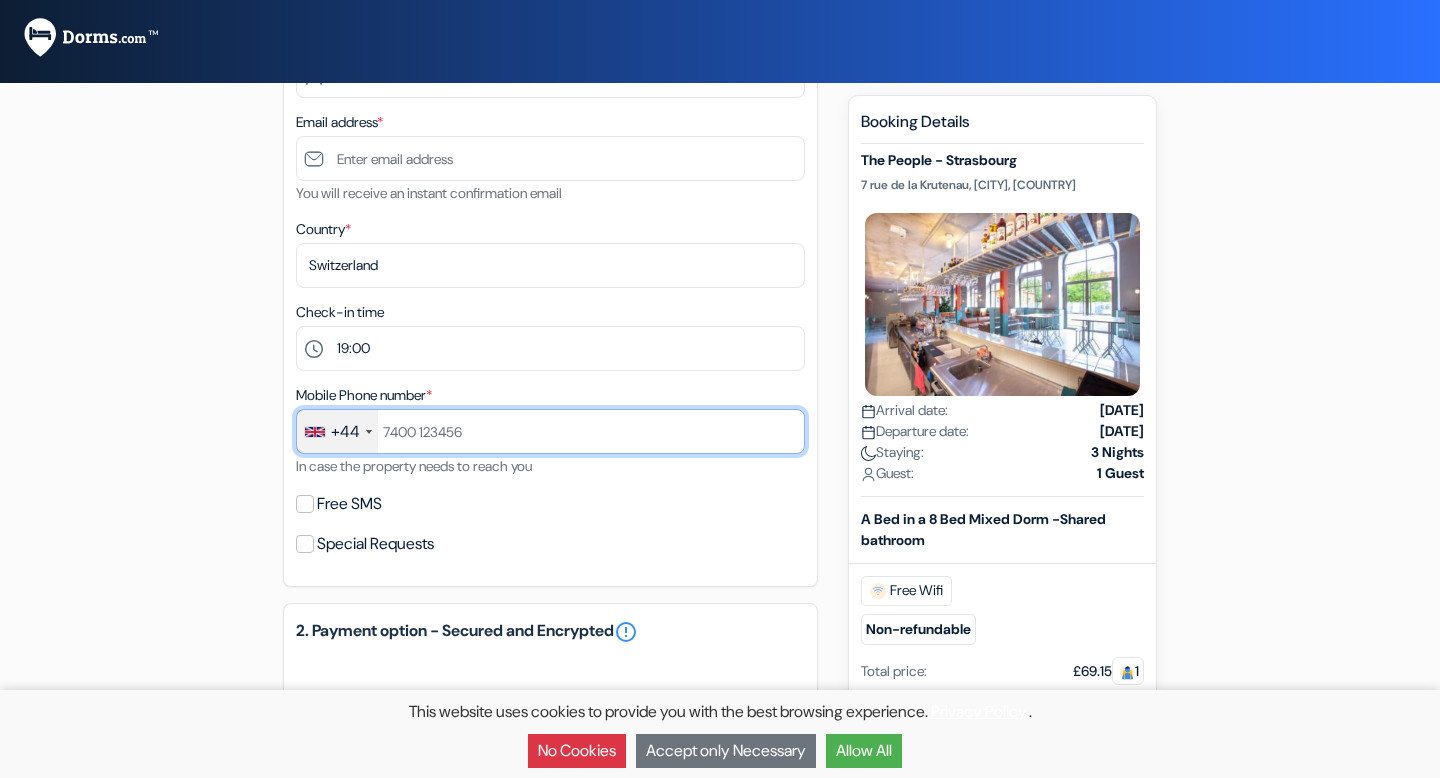 click at bounding box center [550, 431] 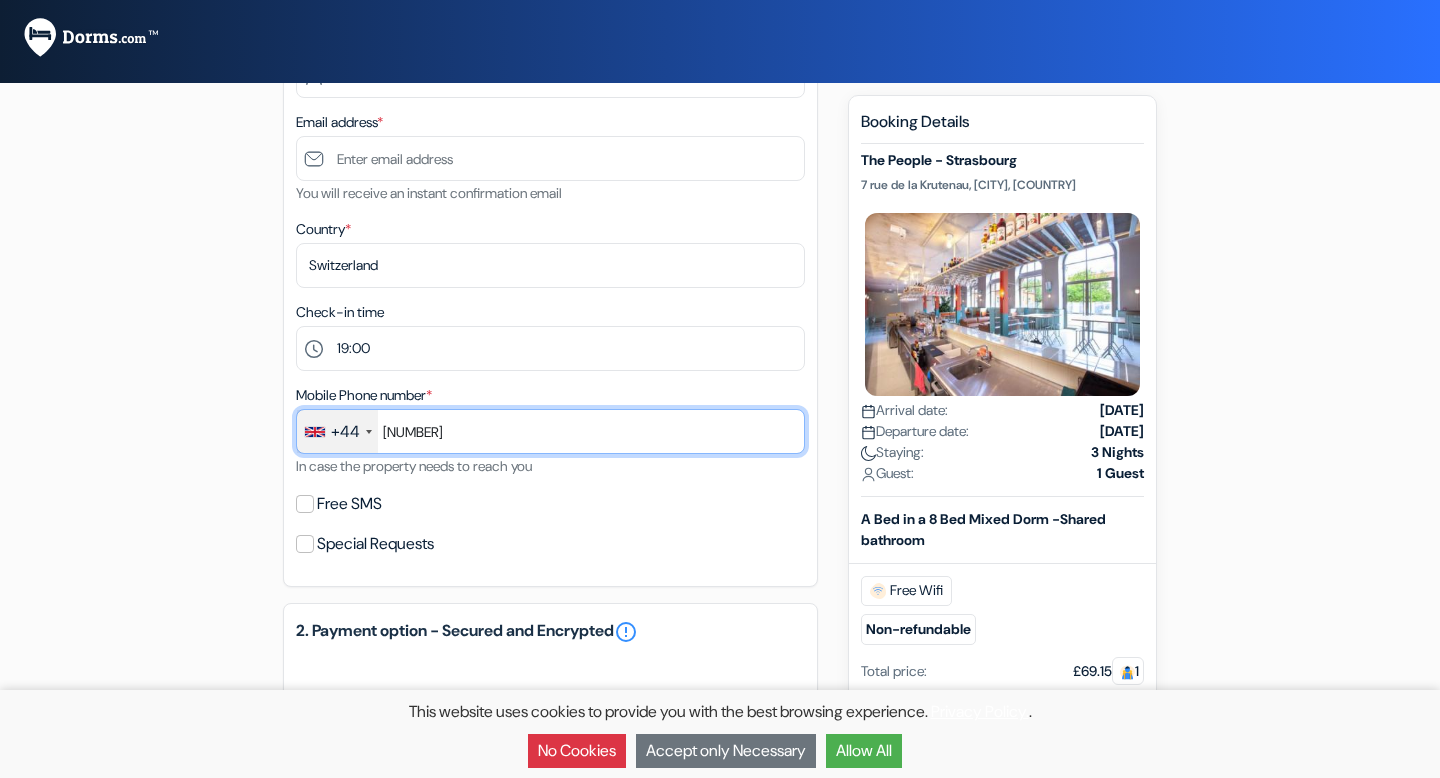 type on "[NUMBER]" 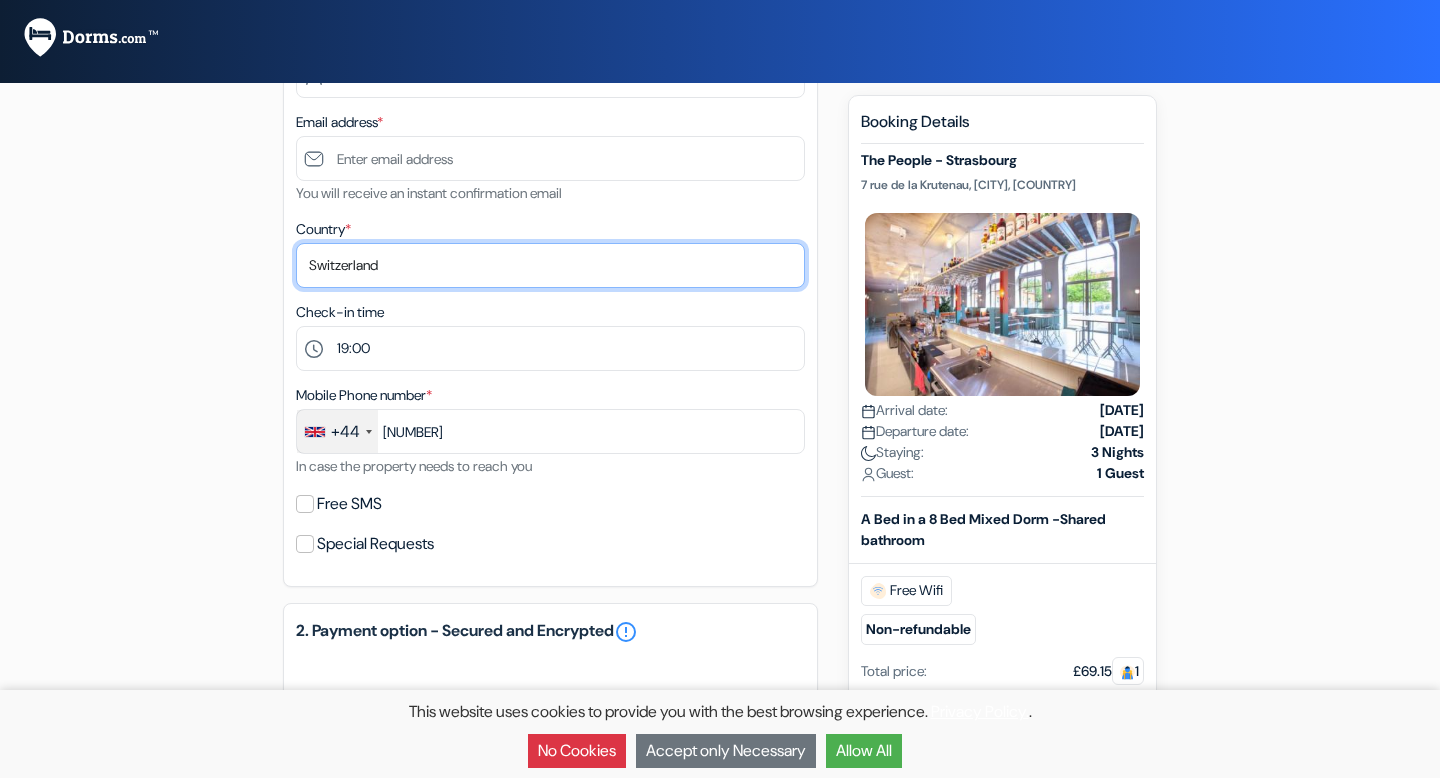 click on "Select country
Abkhazia
Afghanistan
Albania
Algeria
American Samoa
Andorra
Angola
Anguilla
Antigua & Barbuda                                 Aruba" at bounding box center (550, 265) 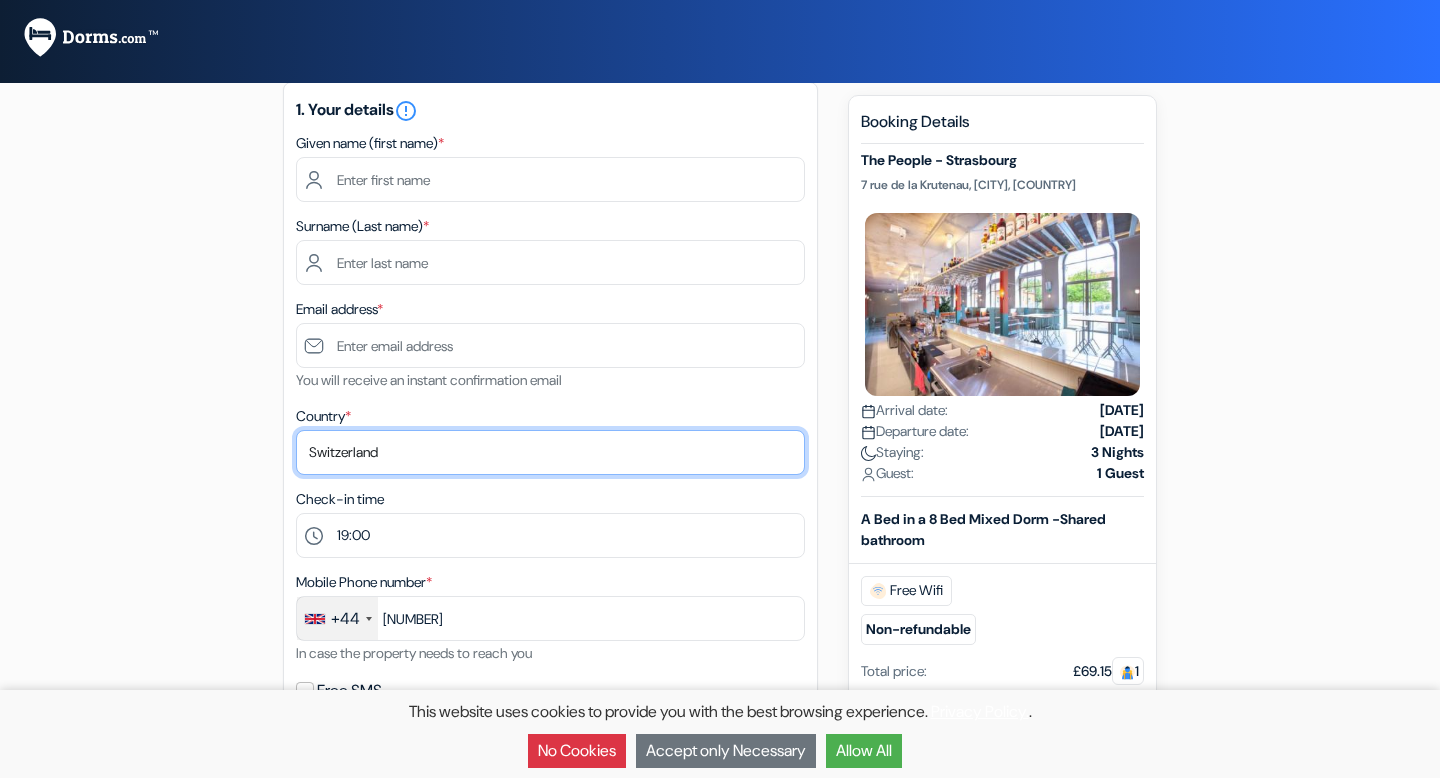 scroll, scrollTop: 112, scrollLeft: 0, axis: vertical 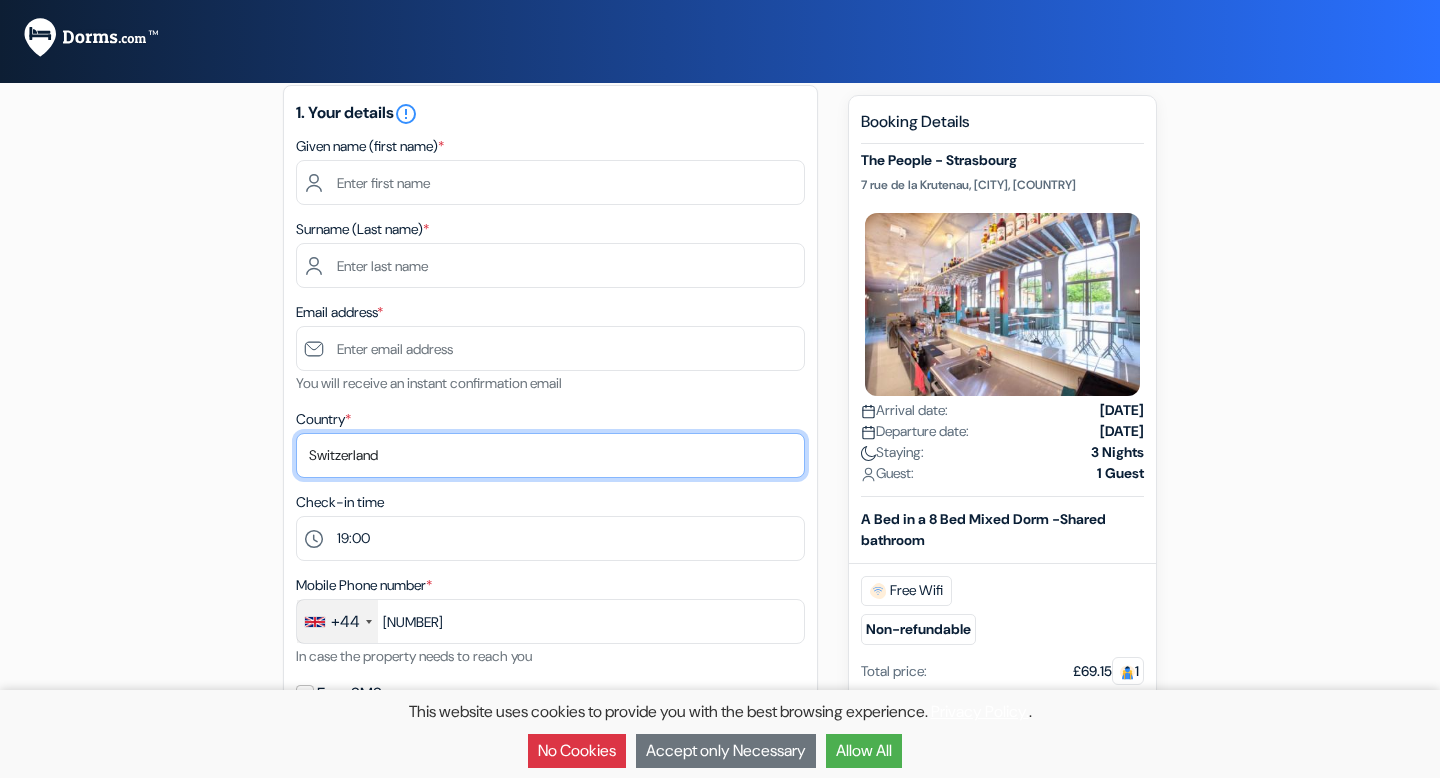 click on "Select country
Abkhazia
Afghanistan
Albania
Algeria
American Samoa
Andorra
Angola
Anguilla
Antigua & Barbuda                                 Aruba" at bounding box center (550, 455) 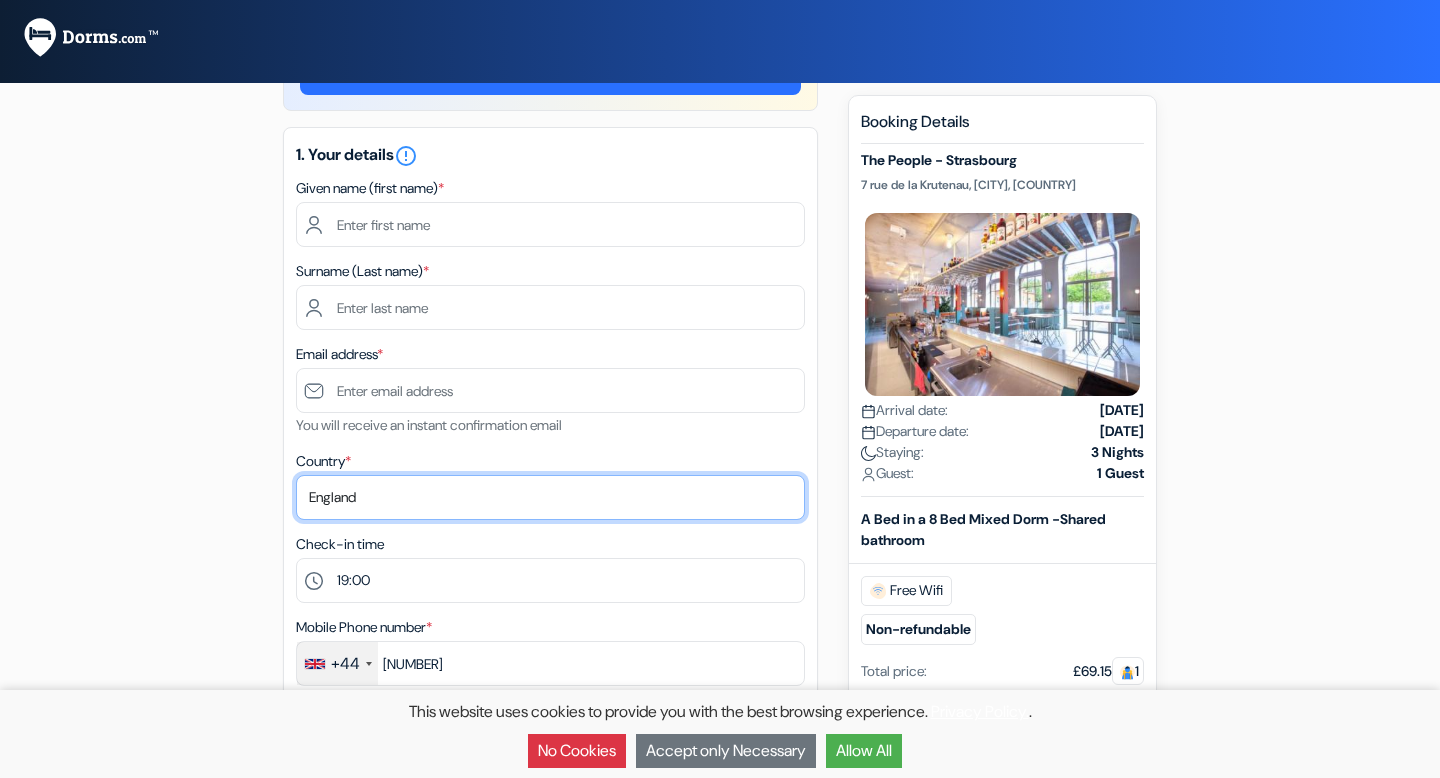 scroll, scrollTop: 61, scrollLeft: 0, axis: vertical 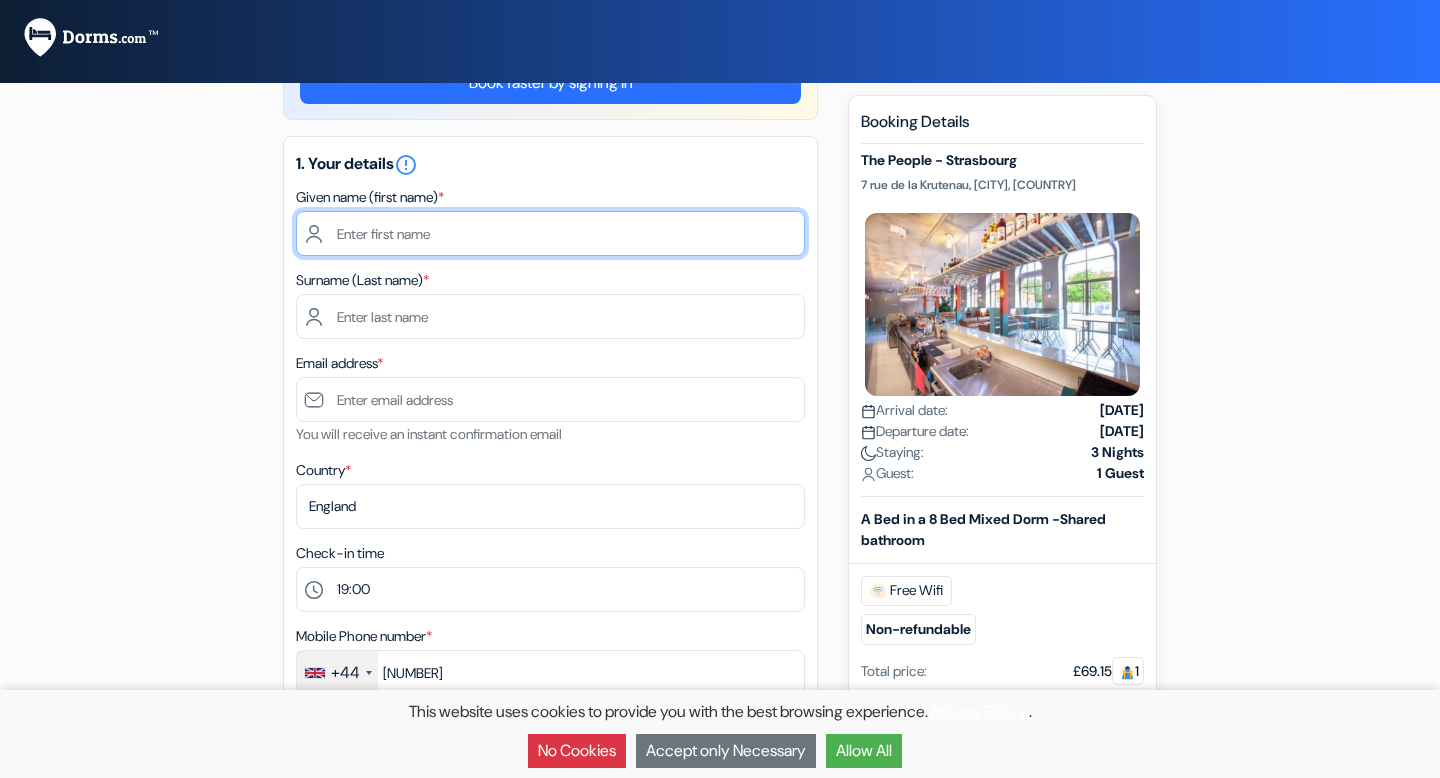 click at bounding box center (550, 233) 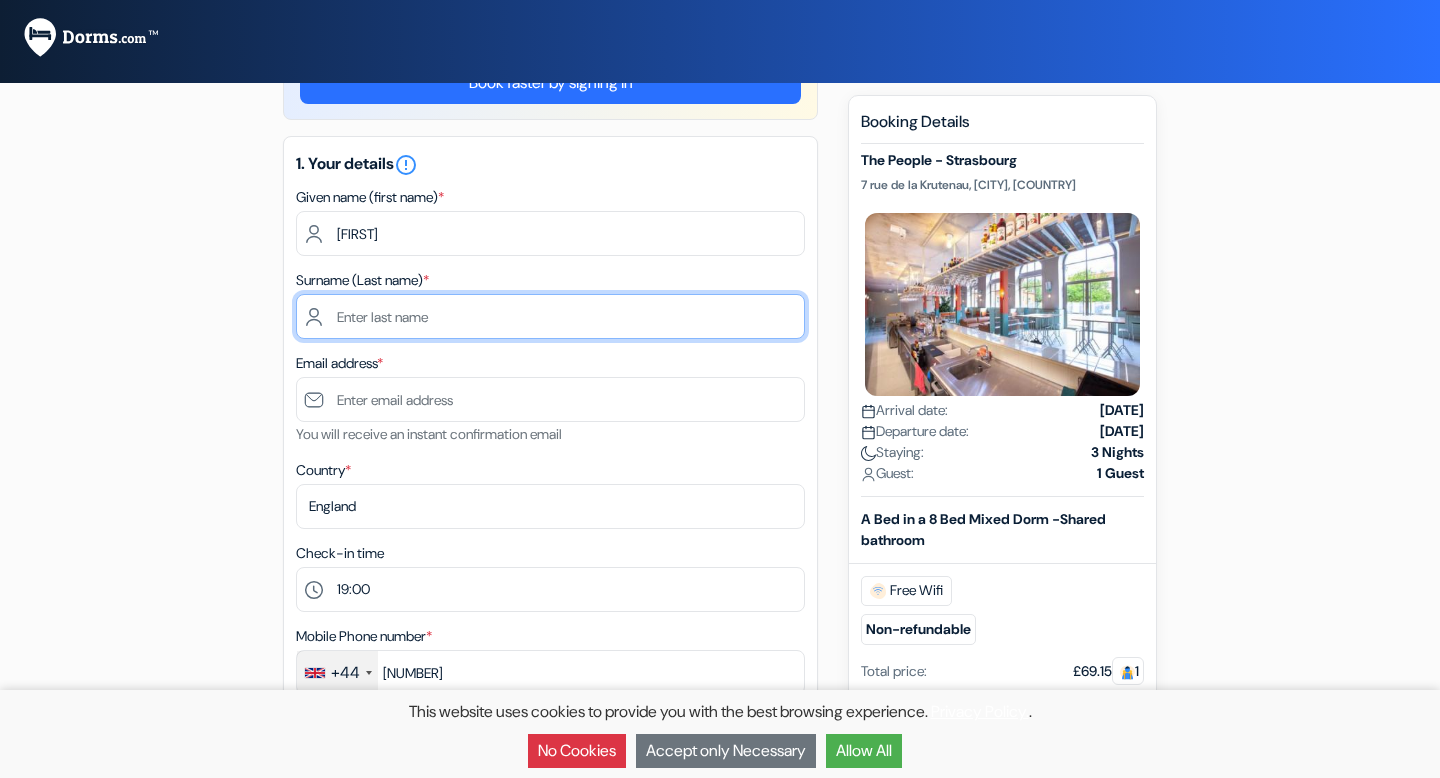 type on "Claydon" 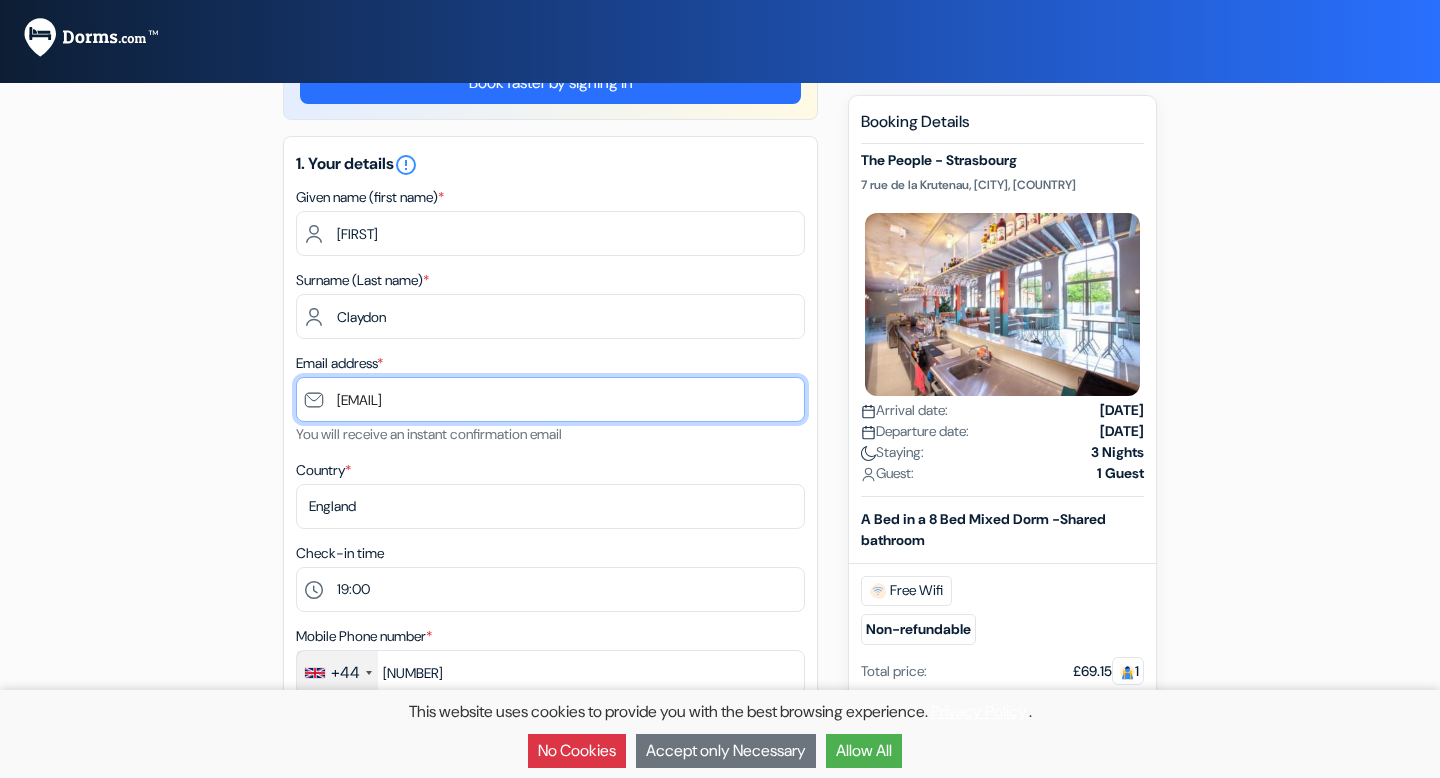 click on "[EMAIL]" at bounding box center [550, 399] 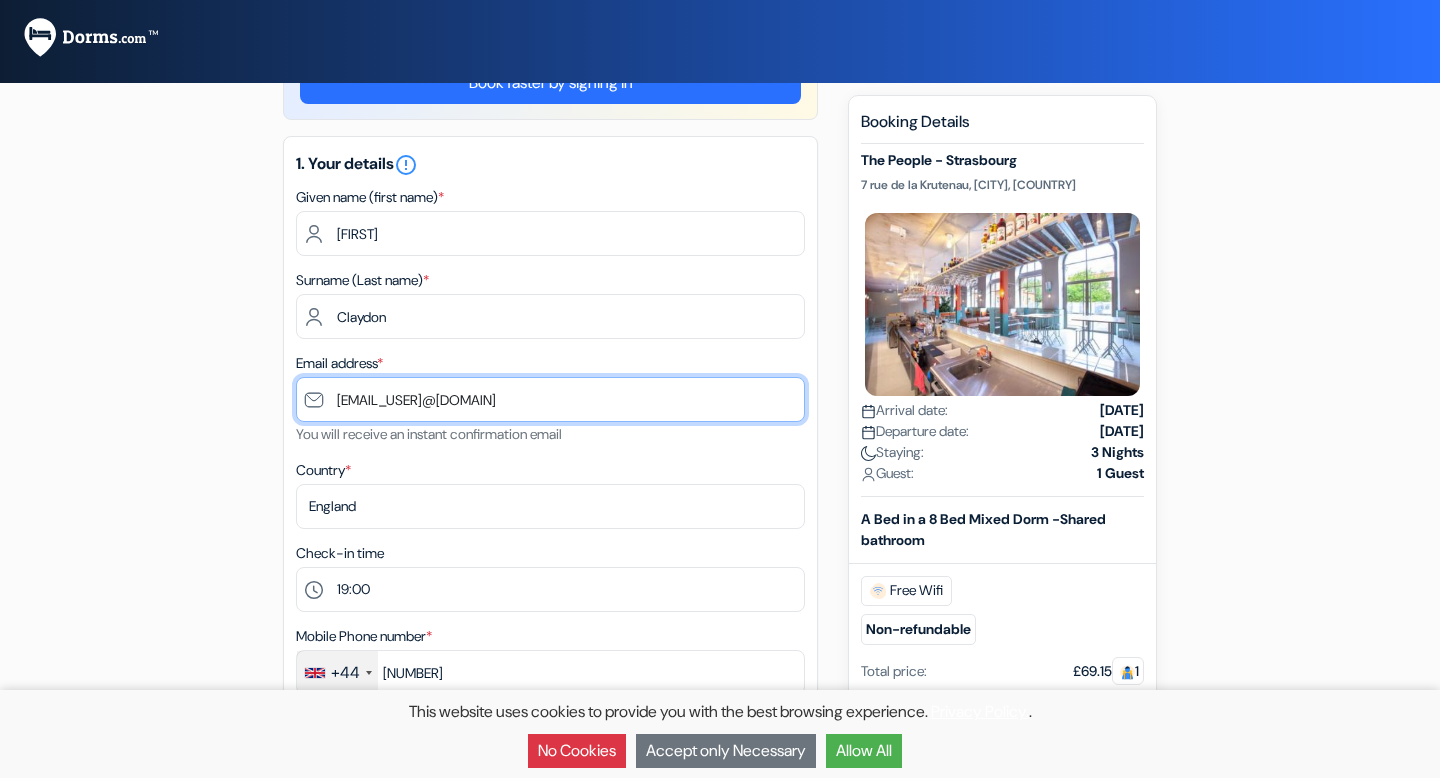 type on "[EMAIL_USER]@[DOMAIN]" 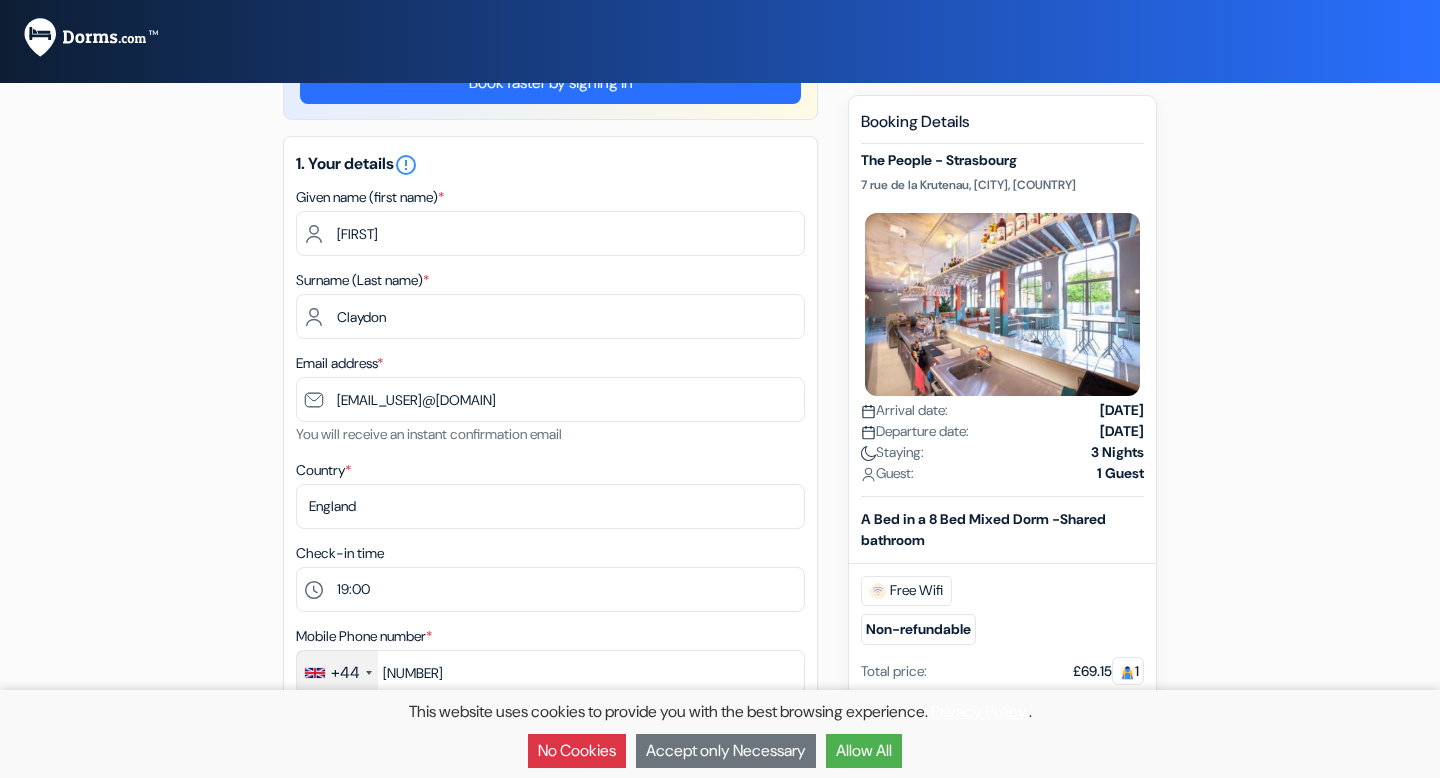click on "Given name (first name)  *
[FIRST]
Surname (Last name)  *
[LAST]
Email address  *
[EMAIL]
You will receive an instant confirmation email
Country  *
Select country
Abkhazia
Afghanistan                                 Check-in time *" at bounding box center (550, 482) 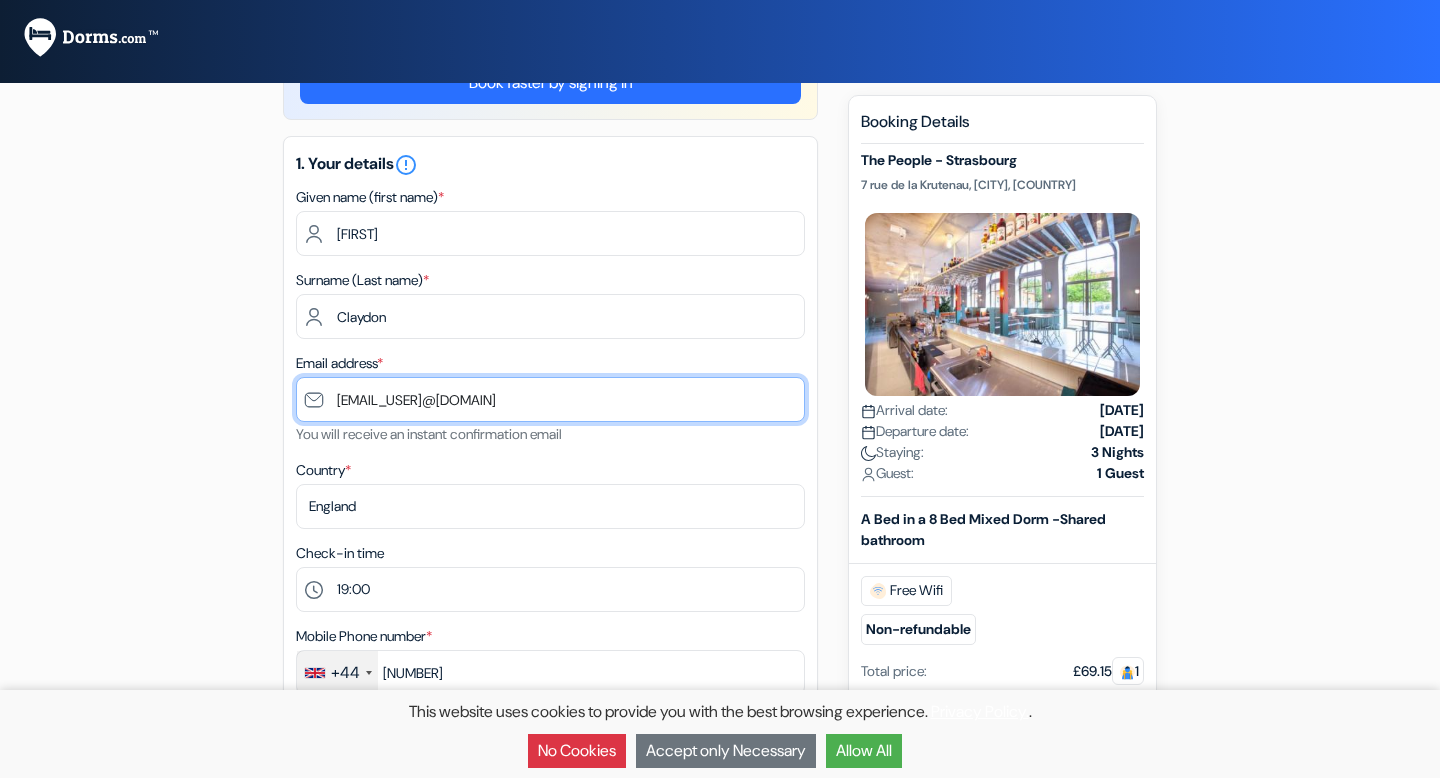 click on "[EMAIL_USER]@[DOMAIN]" at bounding box center (550, 399) 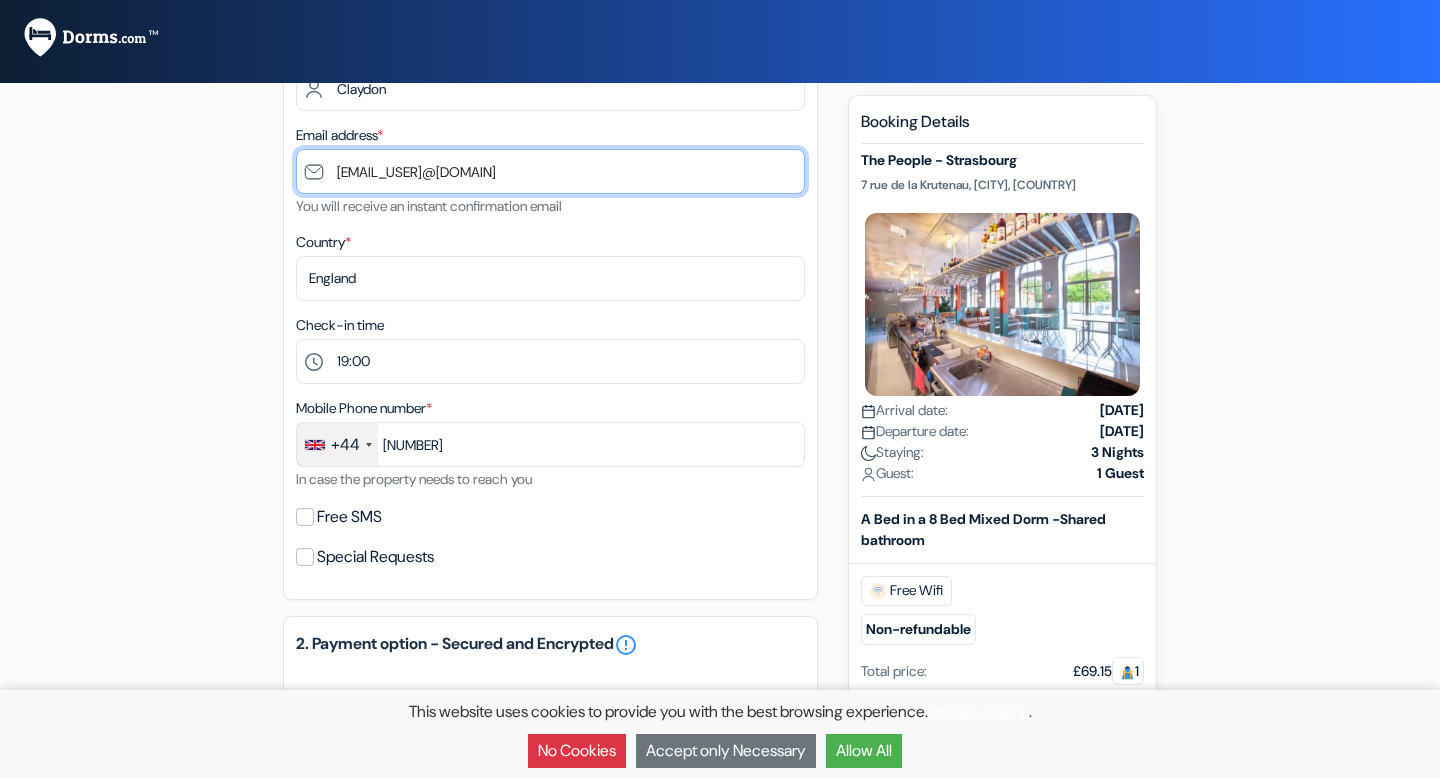 scroll, scrollTop: 304, scrollLeft: 0, axis: vertical 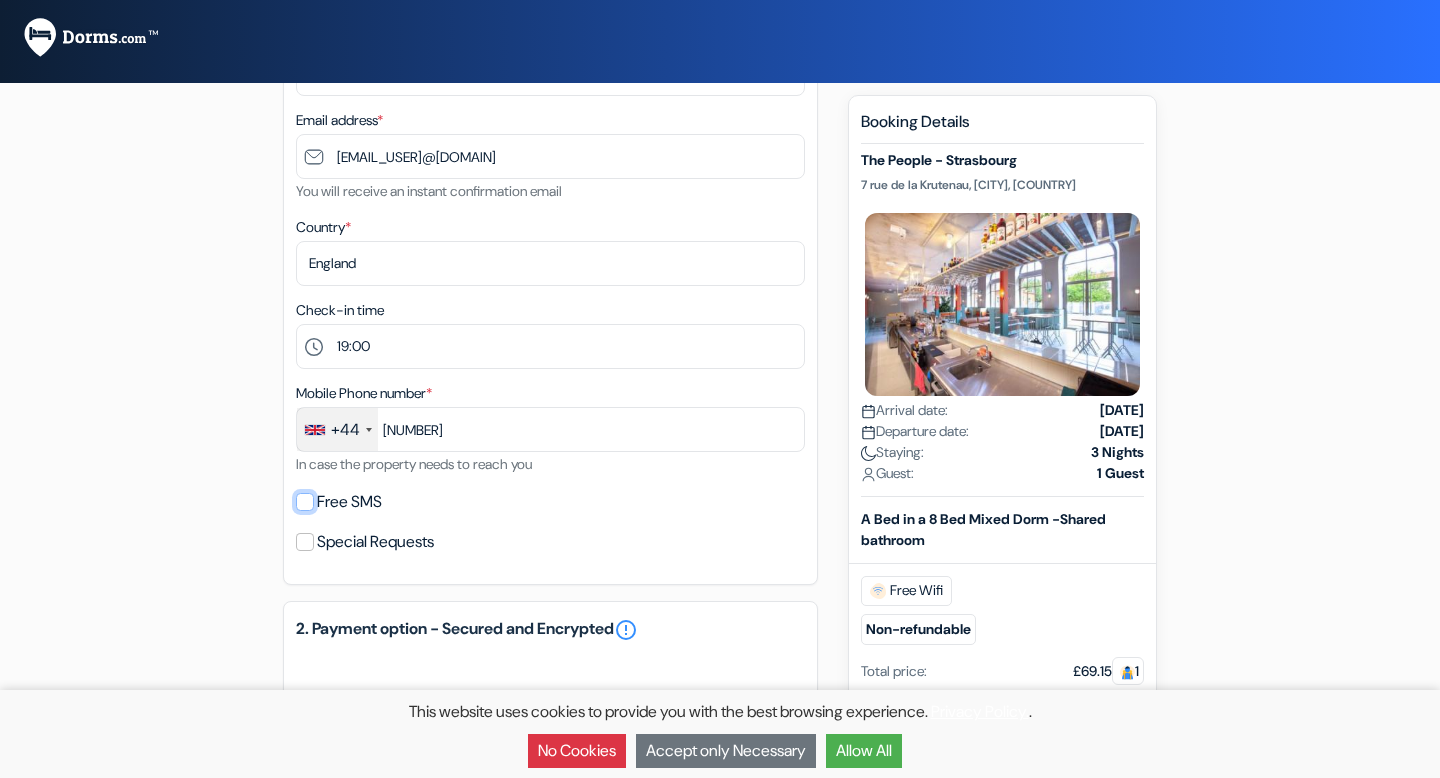 click on "Free SMS" at bounding box center [305, 502] 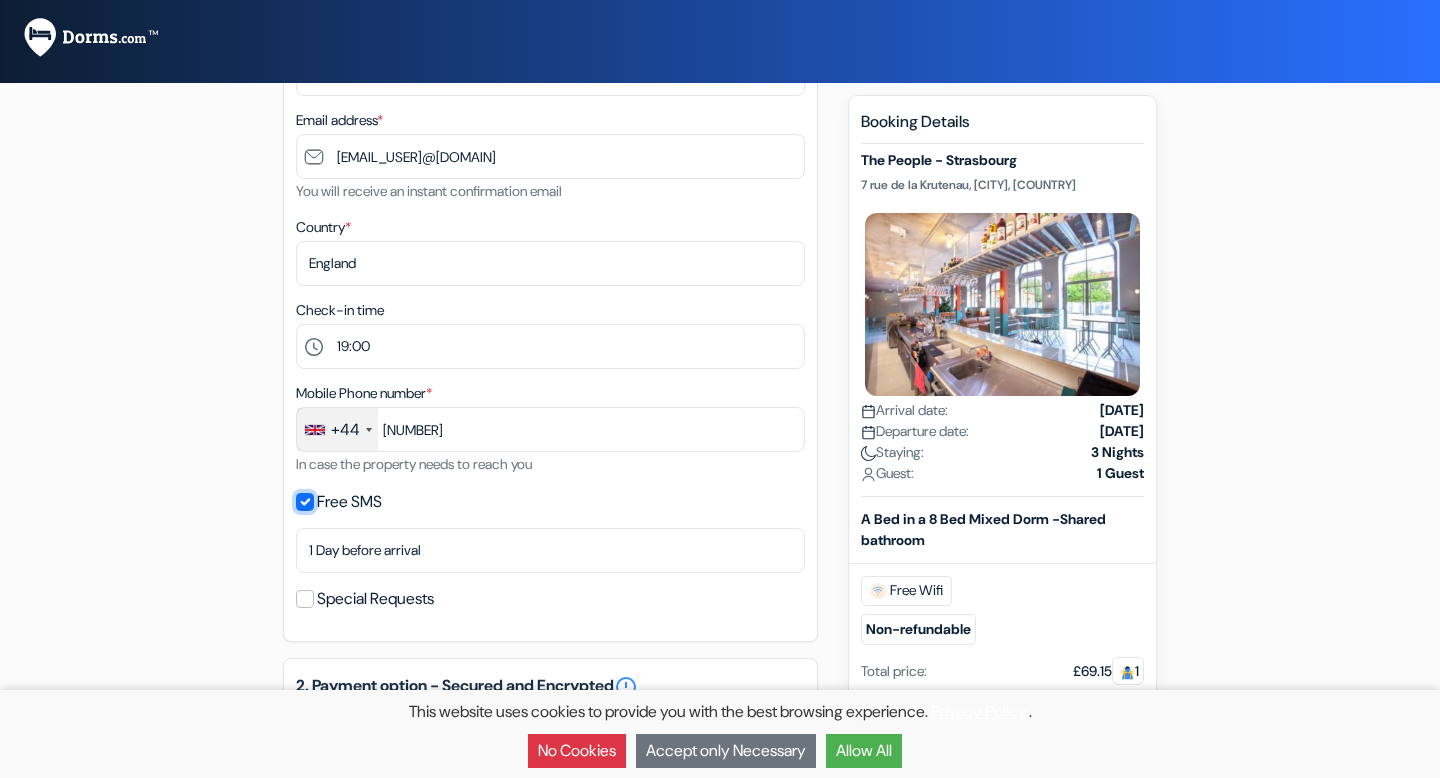 click on "Free SMS" at bounding box center [305, 502] 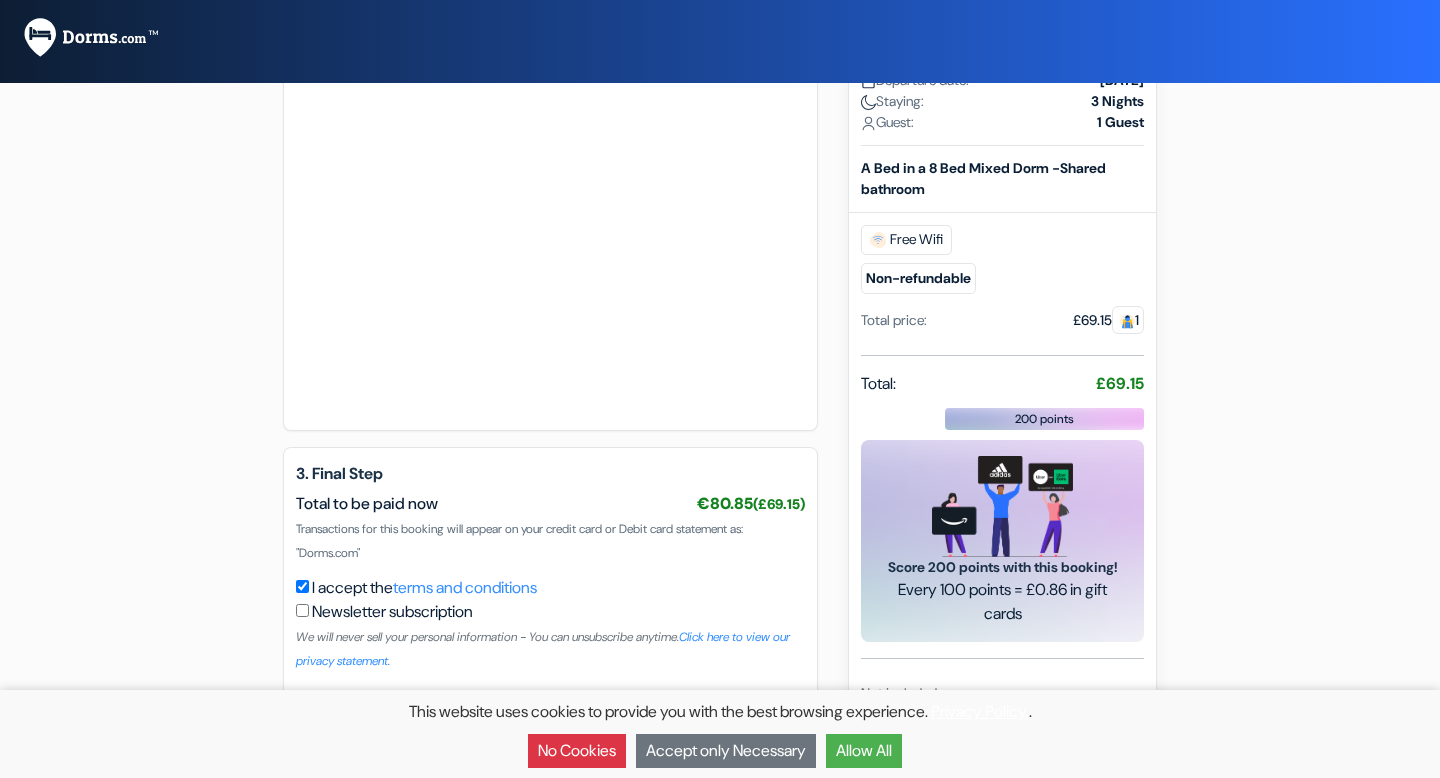 scroll, scrollTop: 1194, scrollLeft: 0, axis: vertical 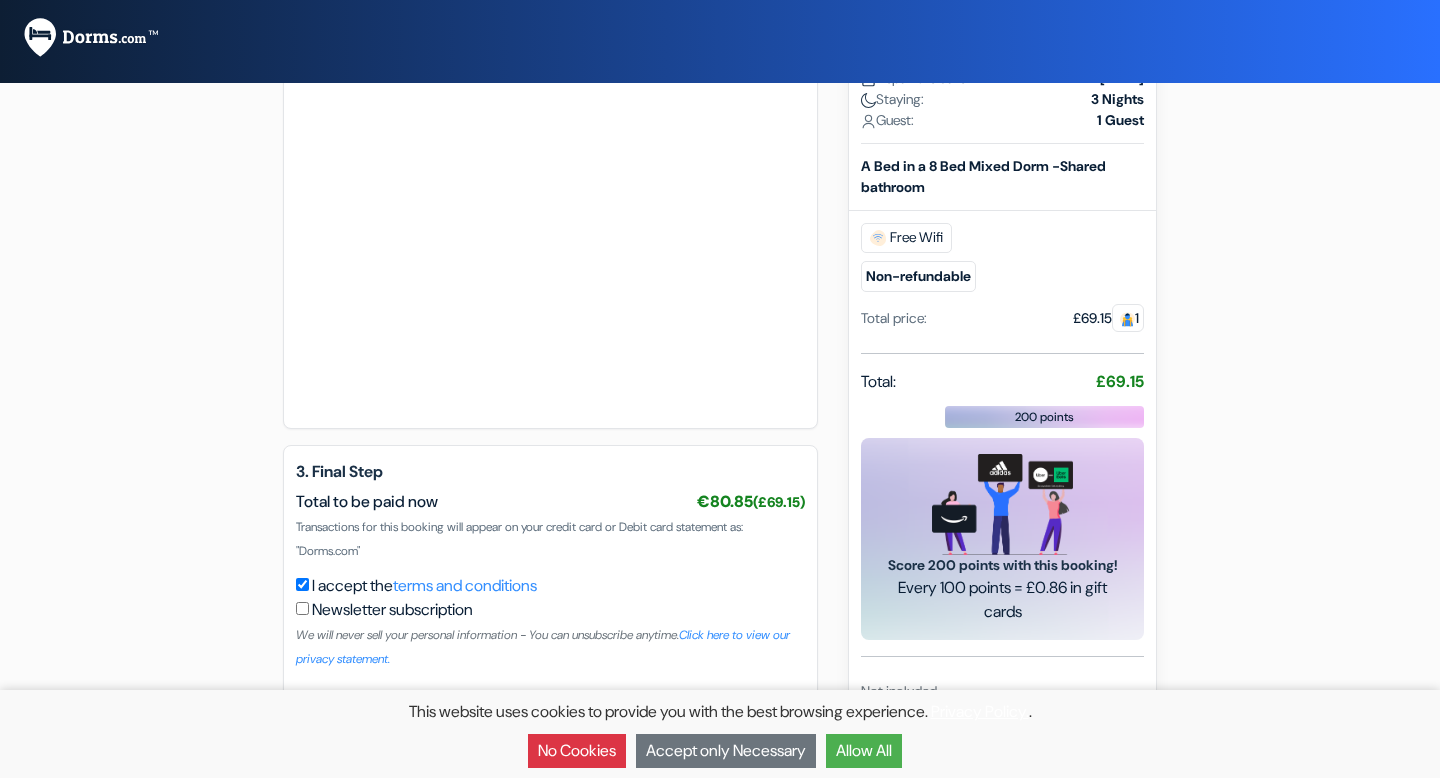 click on "I accept the   terms and conditions" at bounding box center [302, 584] 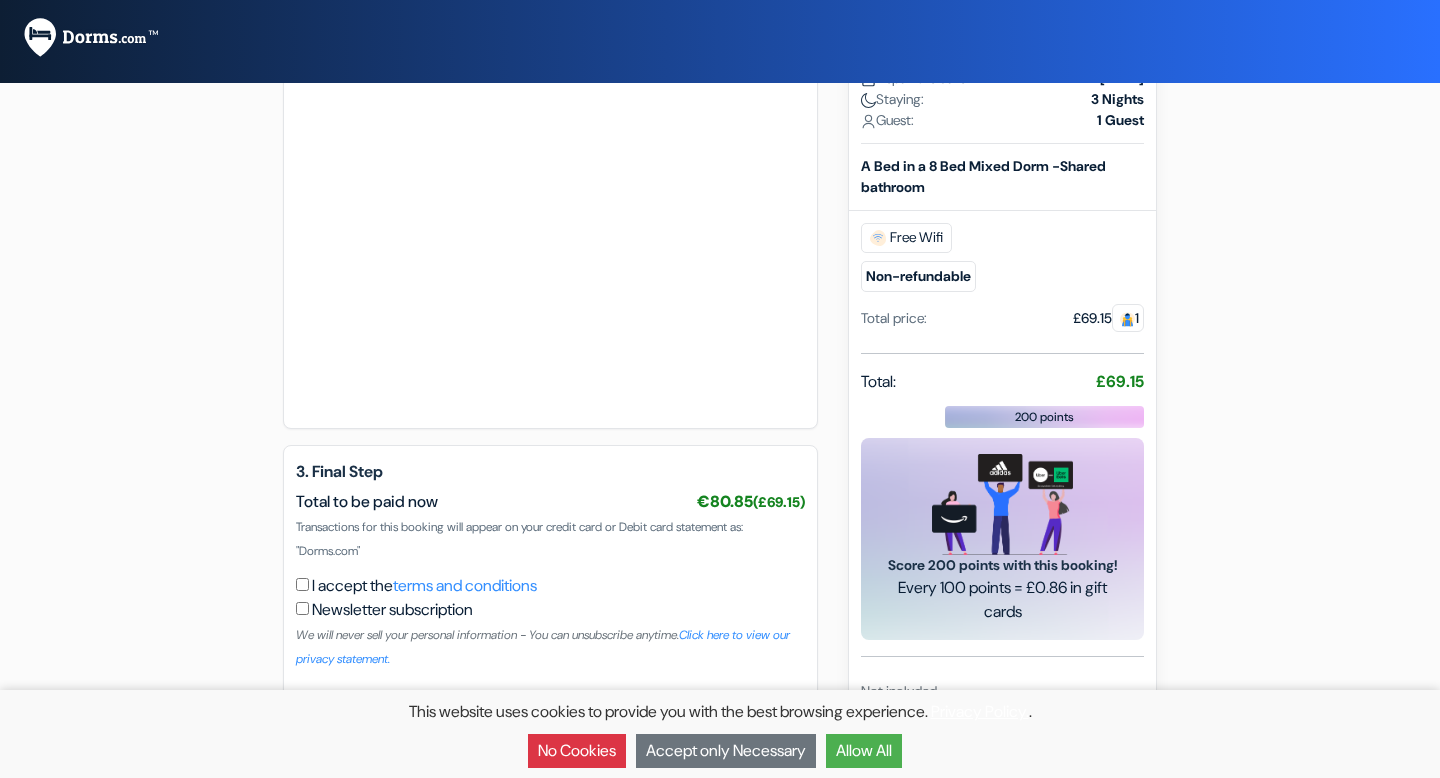 click on "I accept the   terms and conditions" at bounding box center (302, 584) 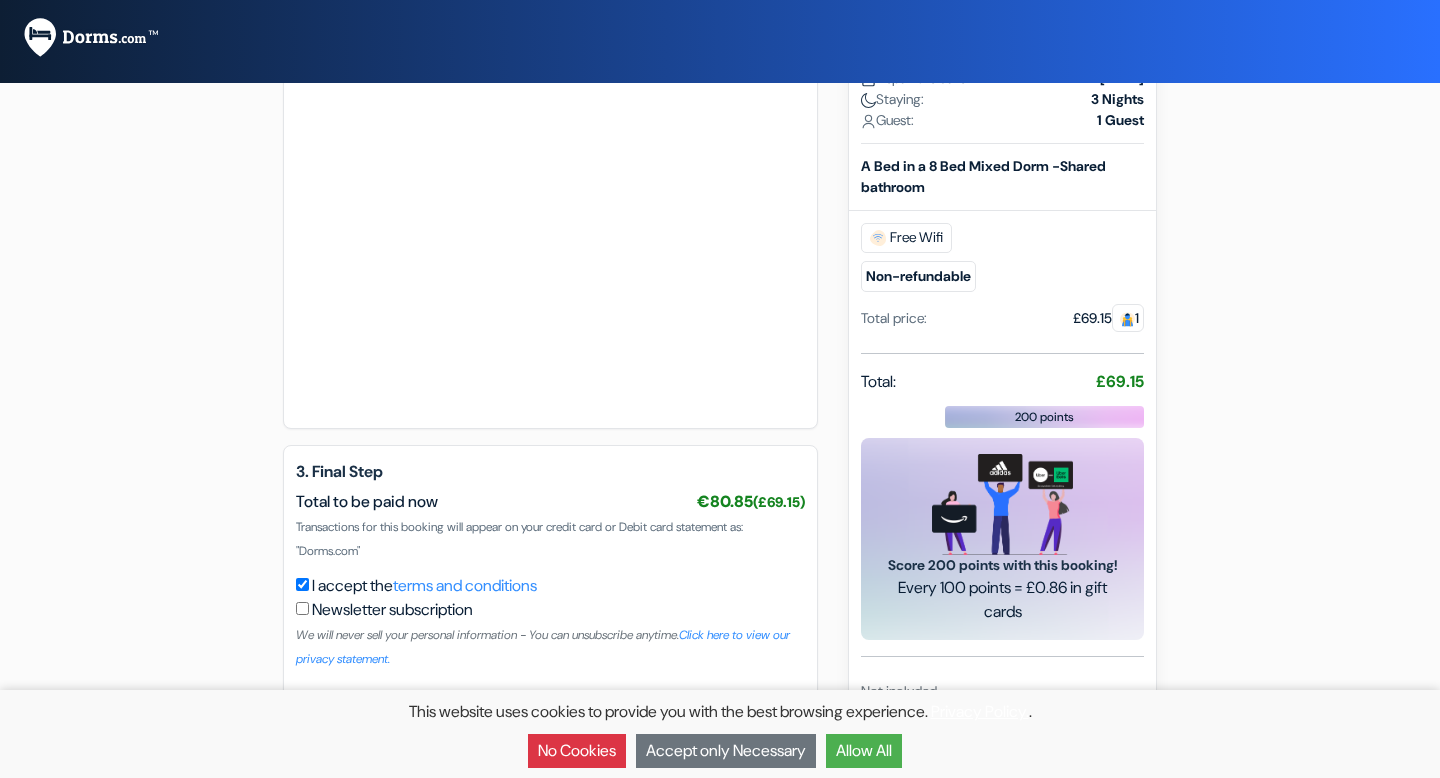 scroll, scrollTop: 1251, scrollLeft: 0, axis: vertical 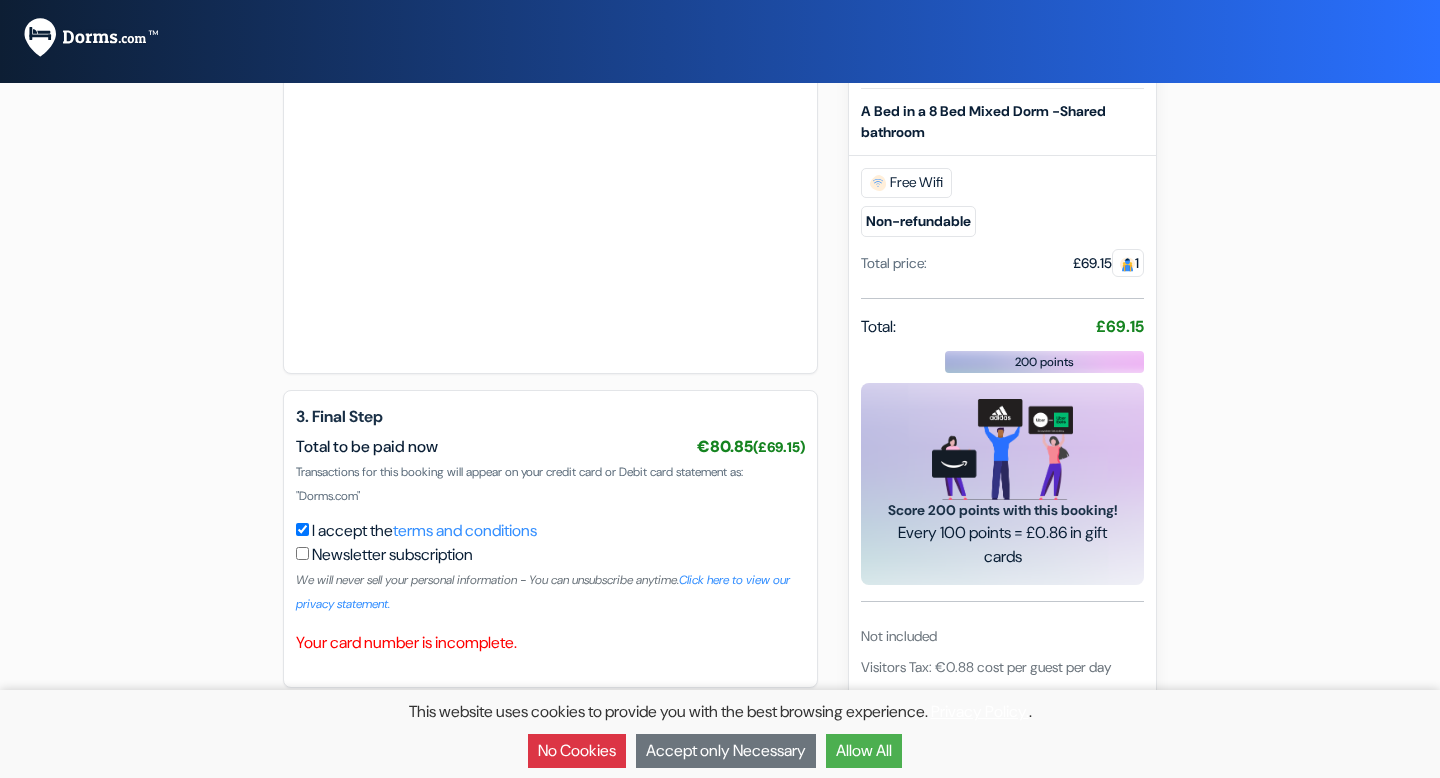 click on "Newsletter subscription
We will never sell your personal information - You can unsubscribe anytime.
Click here to view our privacy statement." at bounding box center (550, 579) 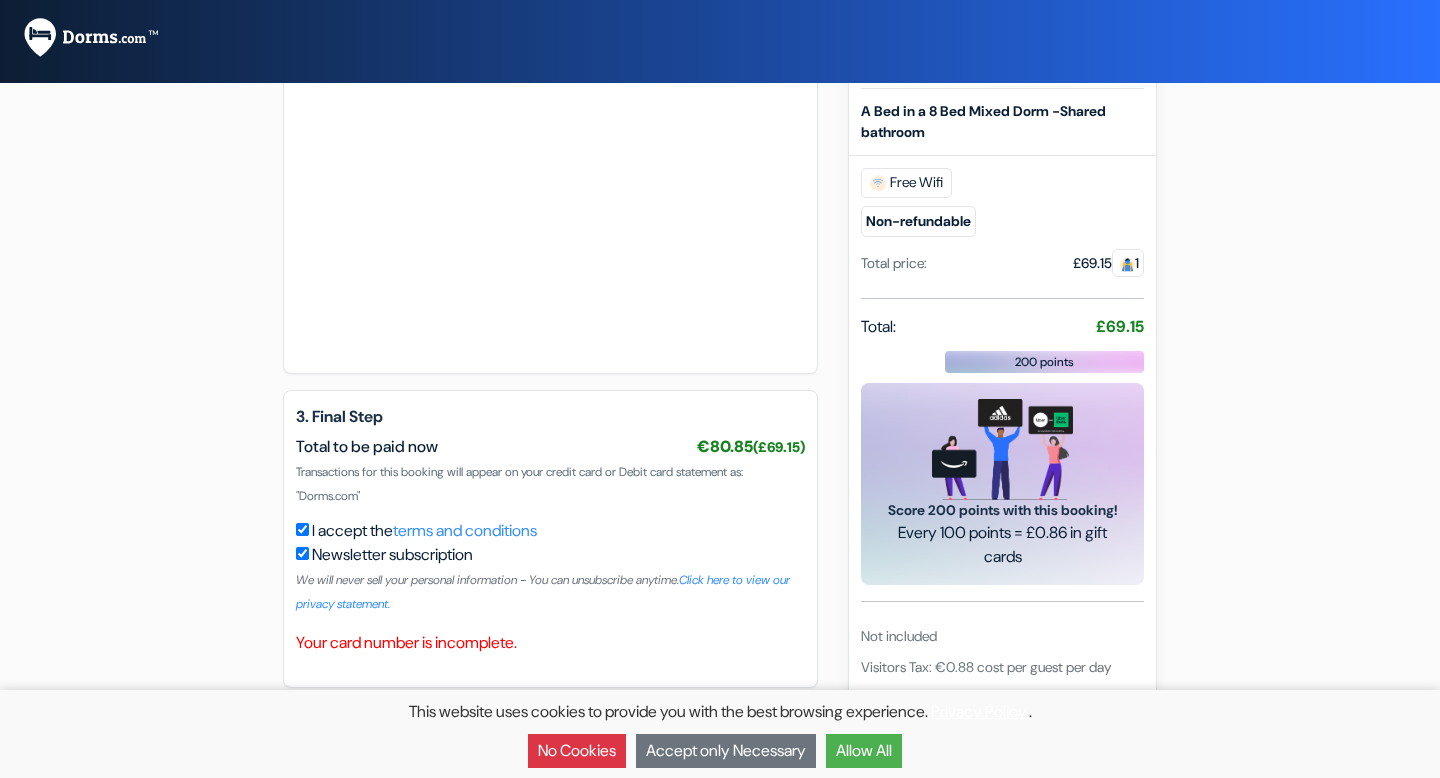 click at bounding box center [302, 553] 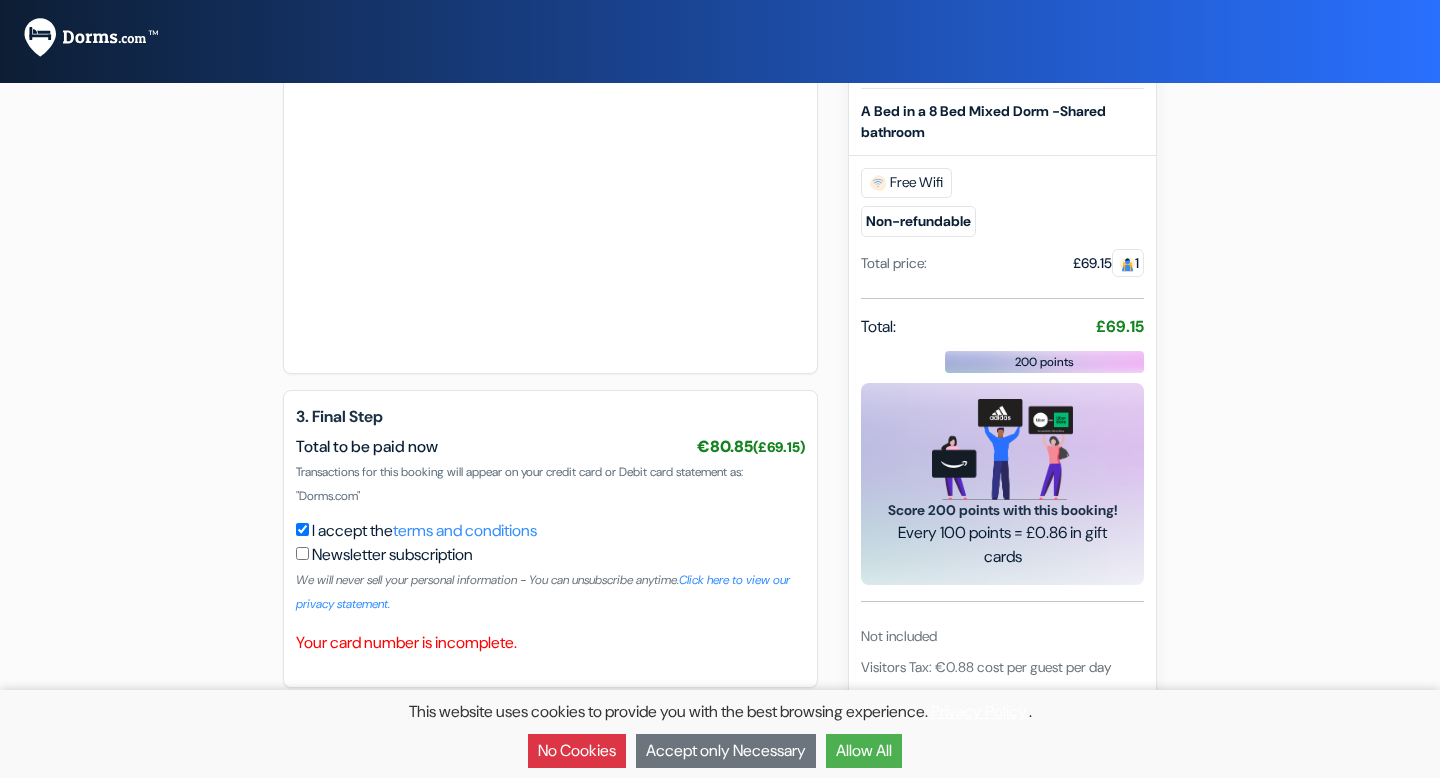 click on "Allow All" at bounding box center (864, 751) 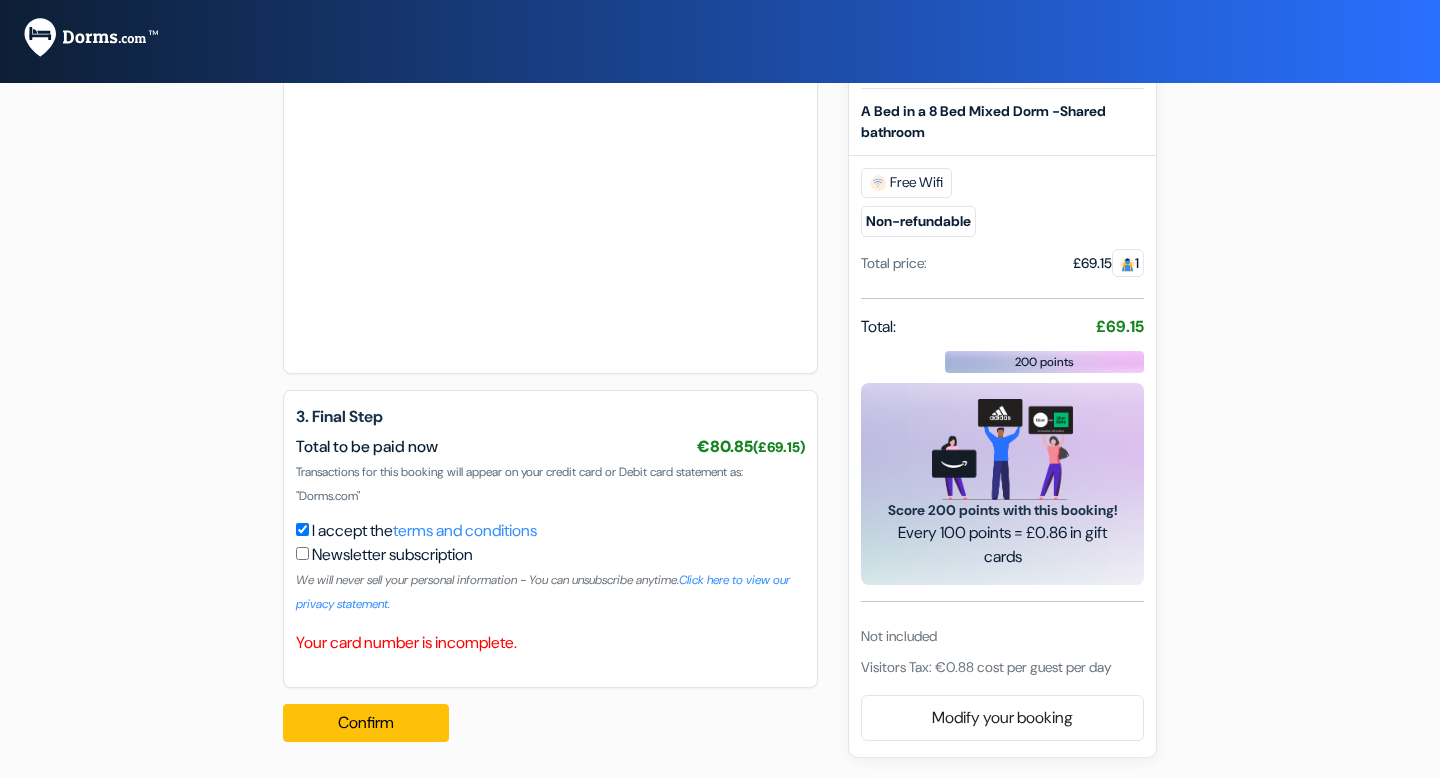 scroll, scrollTop: 0, scrollLeft: 0, axis: both 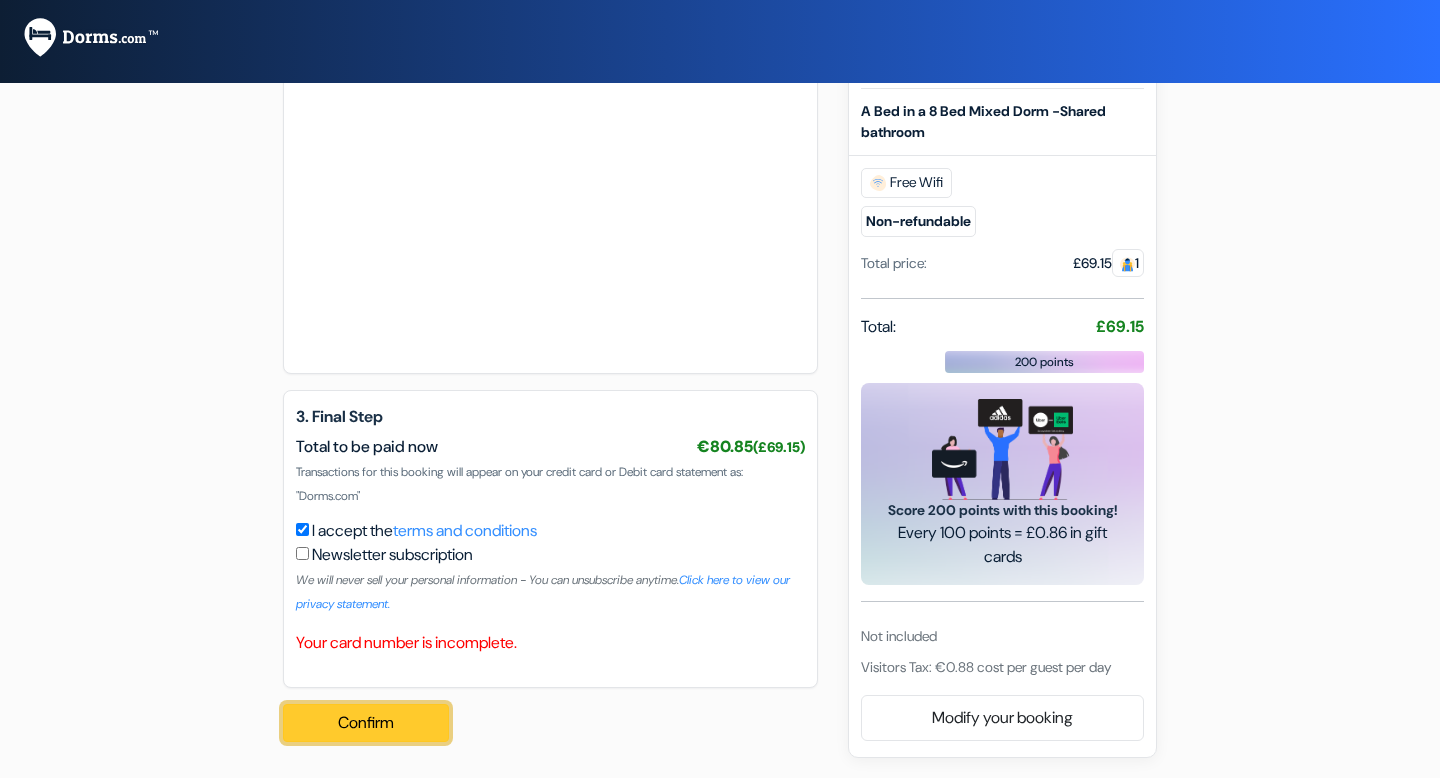 click on "Confirm
Loading..." at bounding box center (366, 723) 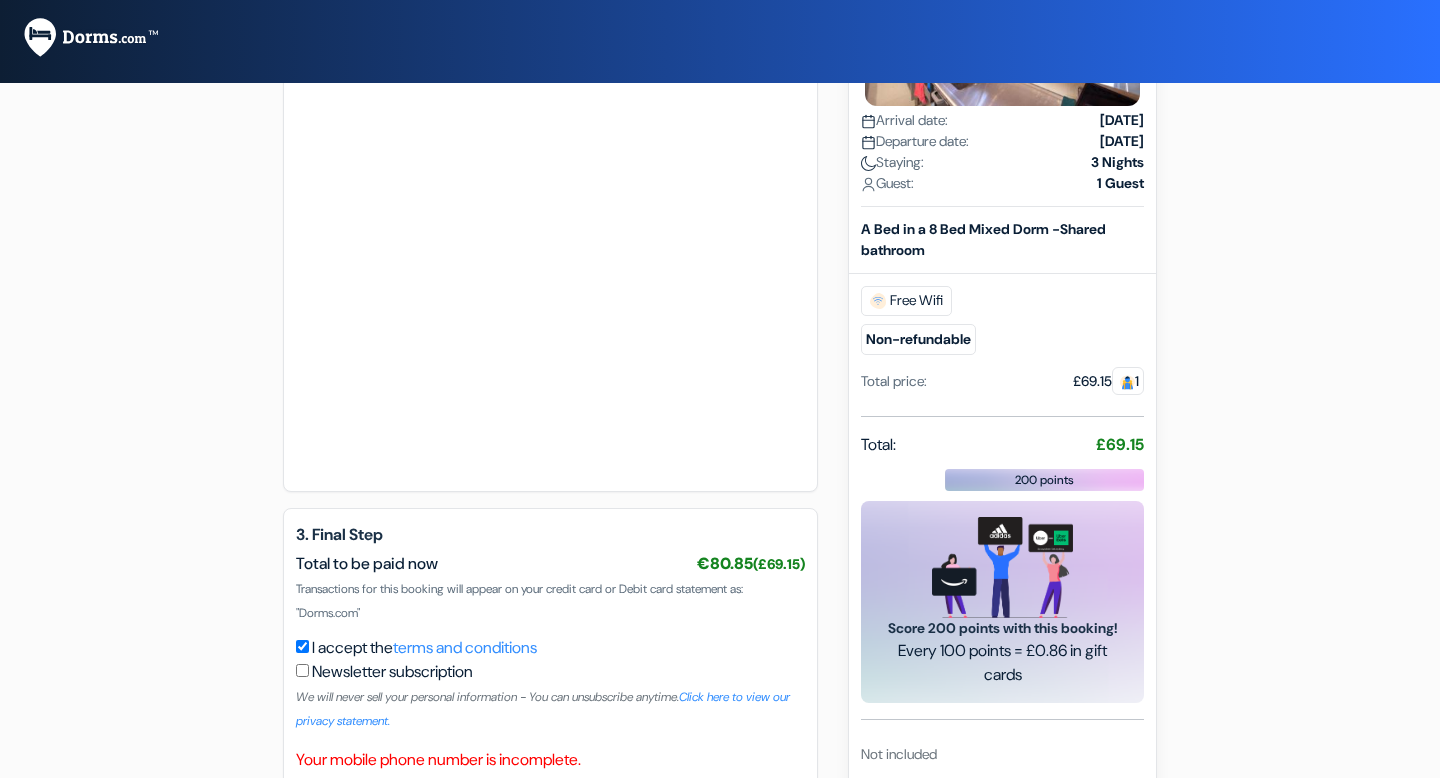 scroll, scrollTop: 1230, scrollLeft: 0, axis: vertical 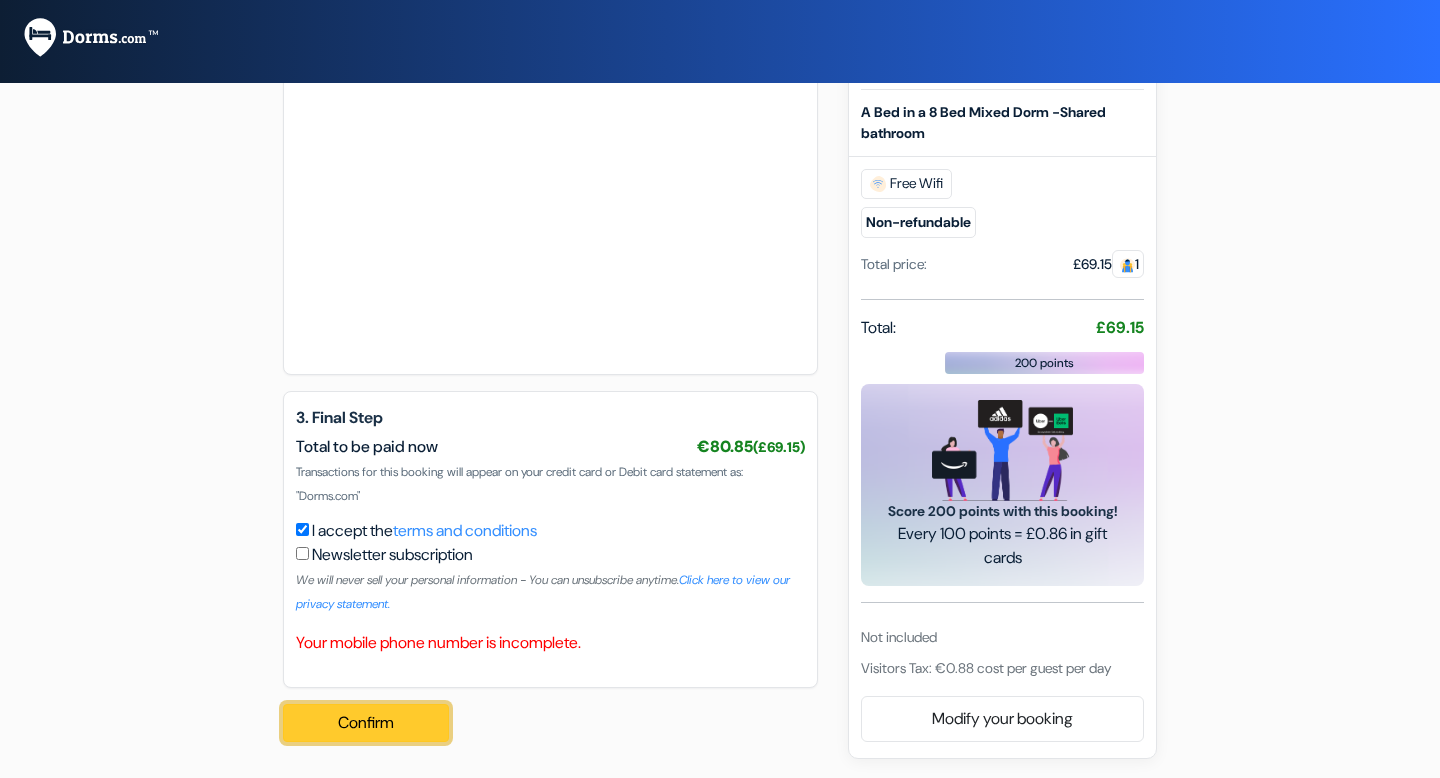 click on "Confirm
Loading..." at bounding box center (366, 723) 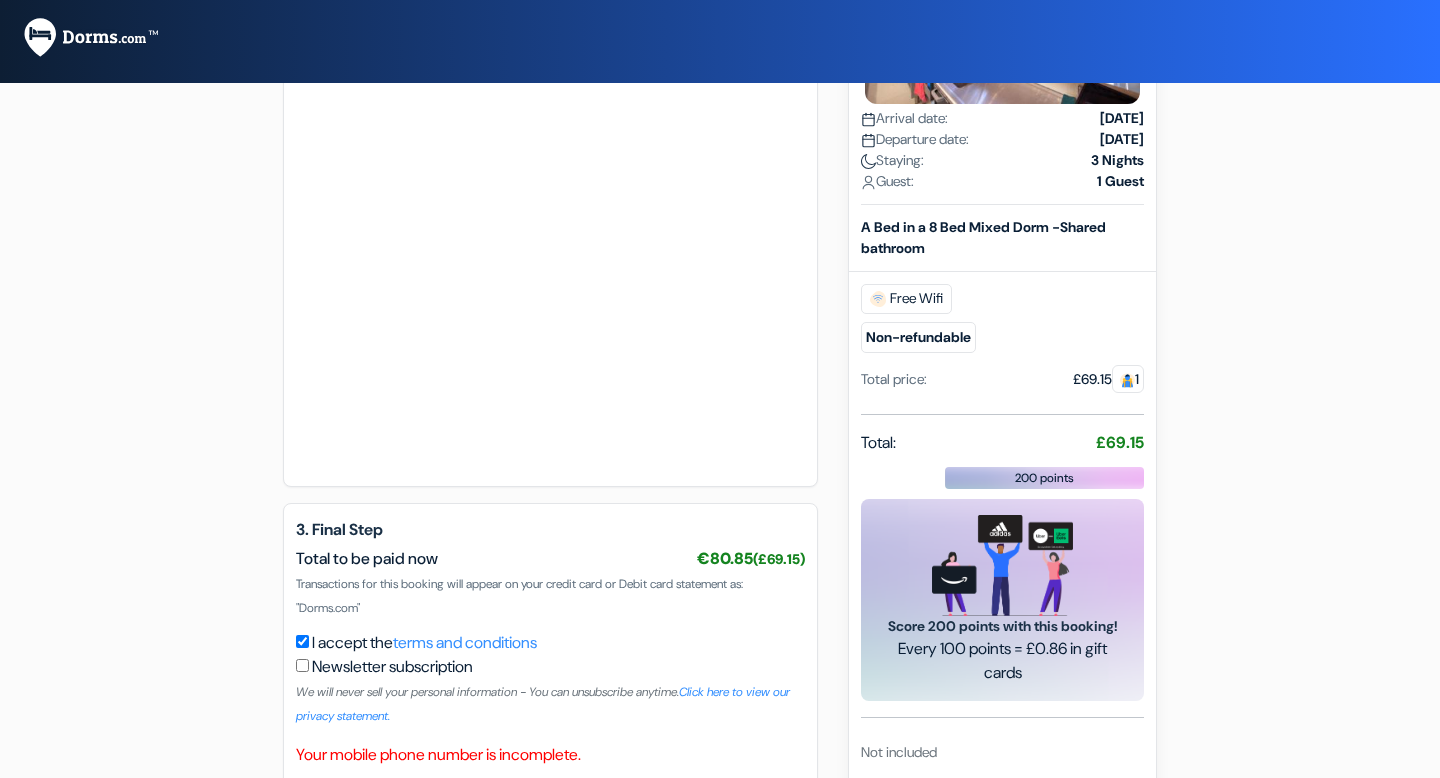 scroll, scrollTop: 1233, scrollLeft: 0, axis: vertical 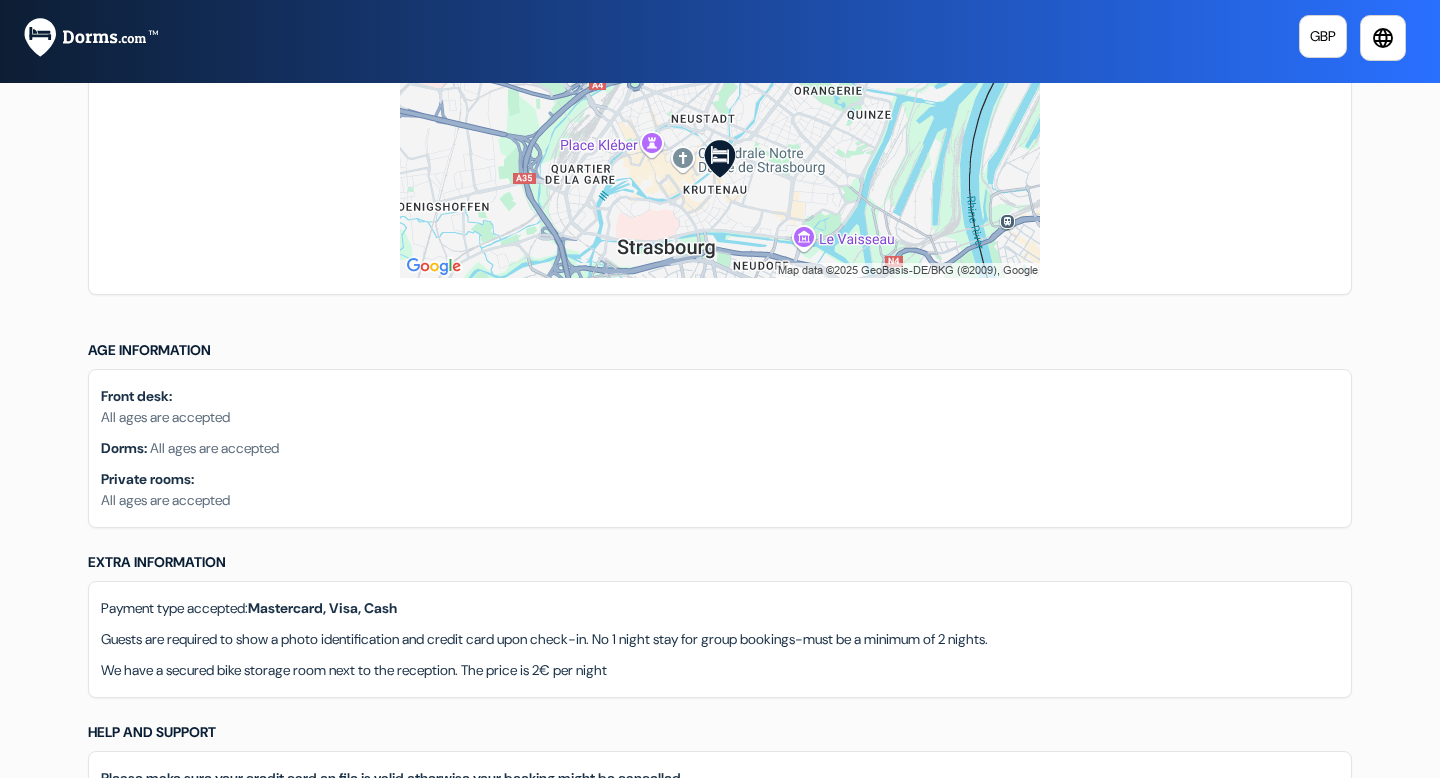 drag, startPoint x: 150, startPoint y: 419, endPoint x: 250, endPoint y: 419, distance: 100 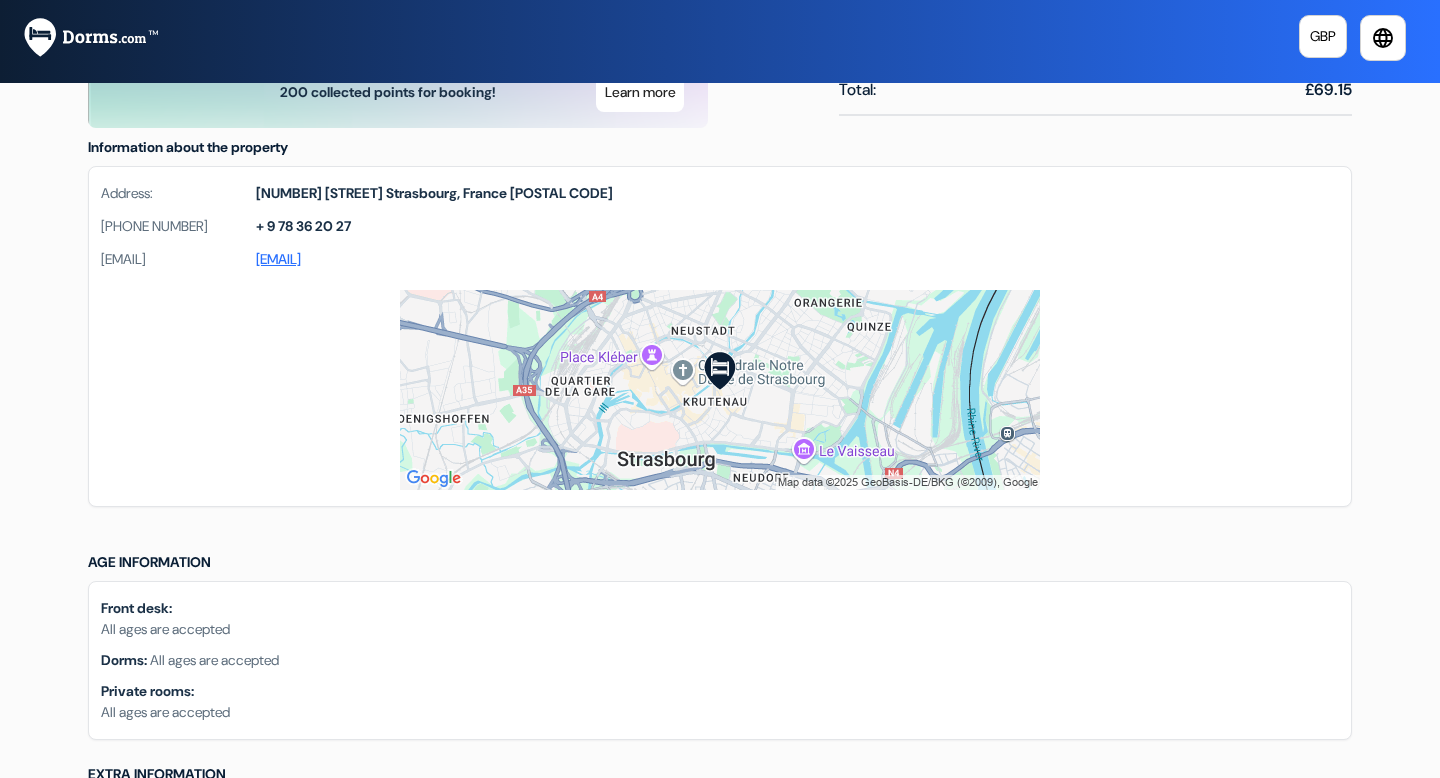 scroll, scrollTop: 1098, scrollLeft: 0, axis: vertical 